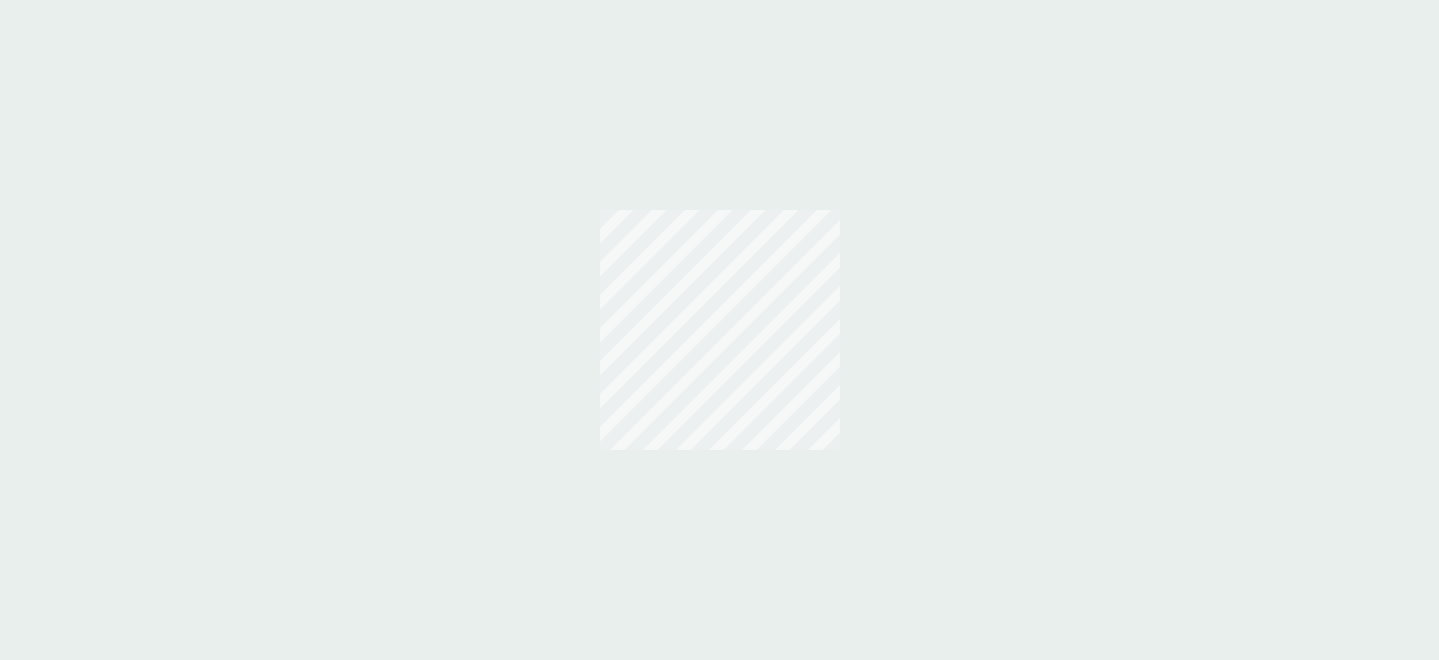 scroll, scrollTop: 0, scrollLeft: 0, axis: both 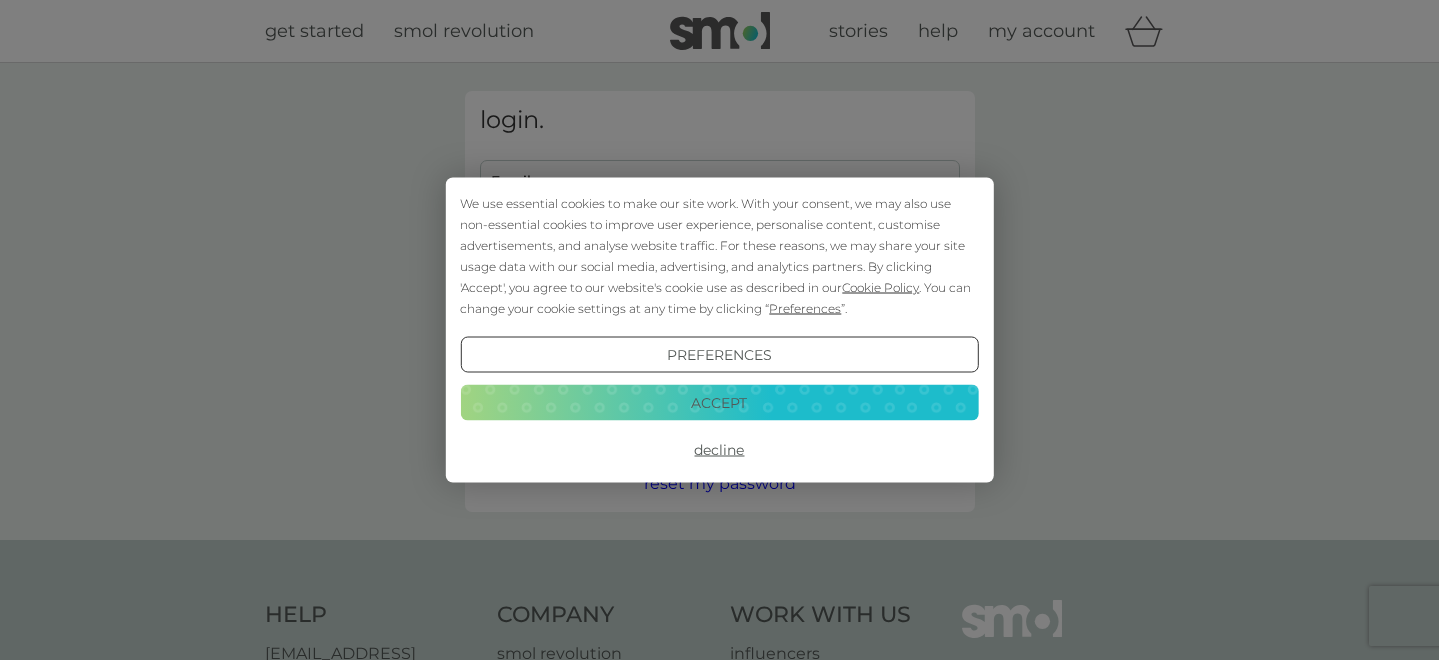 click on "We use essential cookies to make our site work. With your consent, we may also use non-essential cookies to improve user experience, personalise content, customise advertisements, and analyse website traffic. For these reasons, we may share your site usage data with our social media, advertising, and analytics partners. By clicking 'Accept', you agree to our website's cookie use as described in our  Cookie Policy . You can change your cookie settings at any time by clicking “ Preferences ”. Preferences Decline Accept" at bounding box center [719, 330] 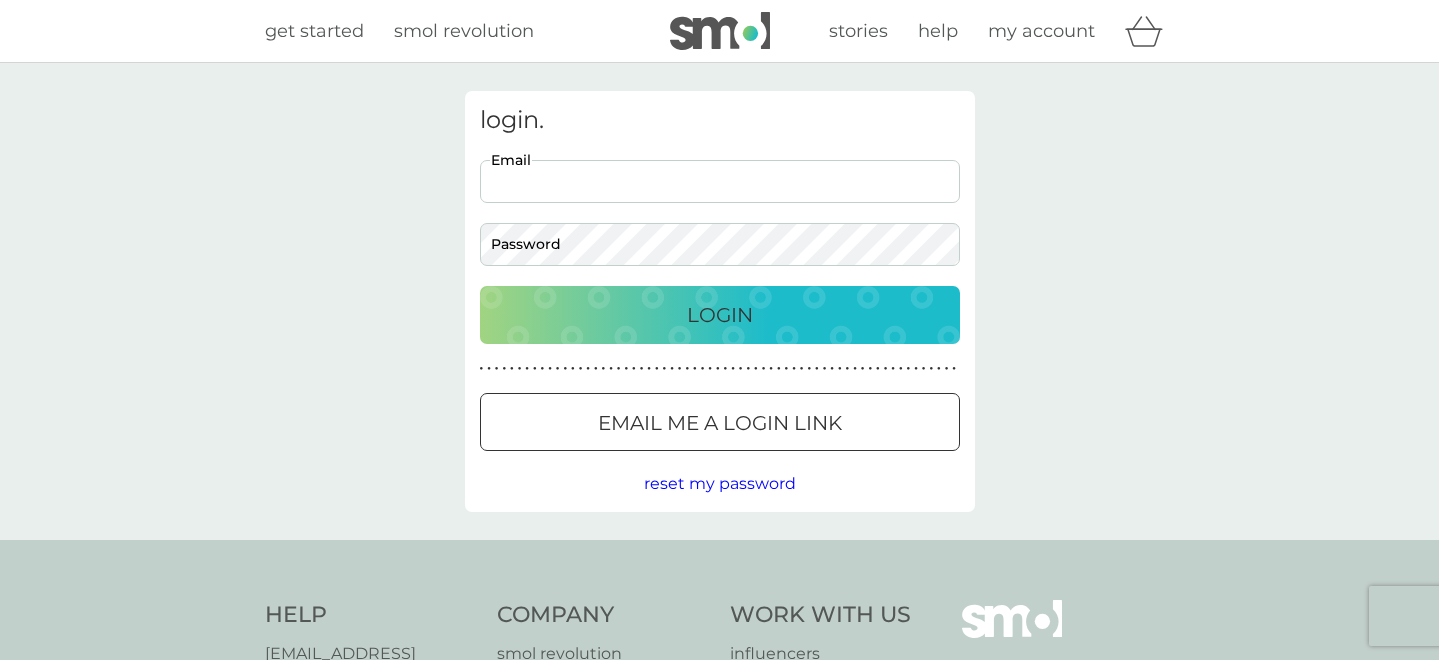 click on "Email" at bounding box center [720, 181] 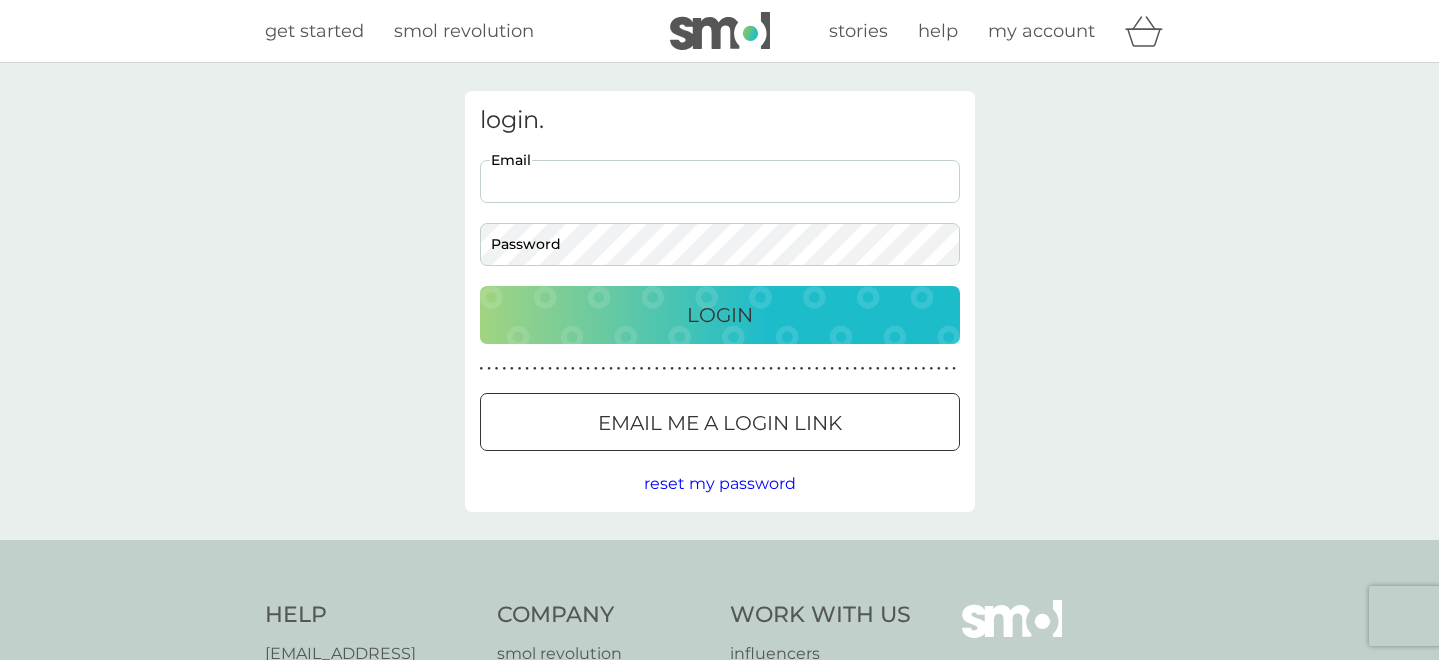 type on "[PERSON_NAME][EMAIL_ADDRESS][DOMAIN_NAME]" 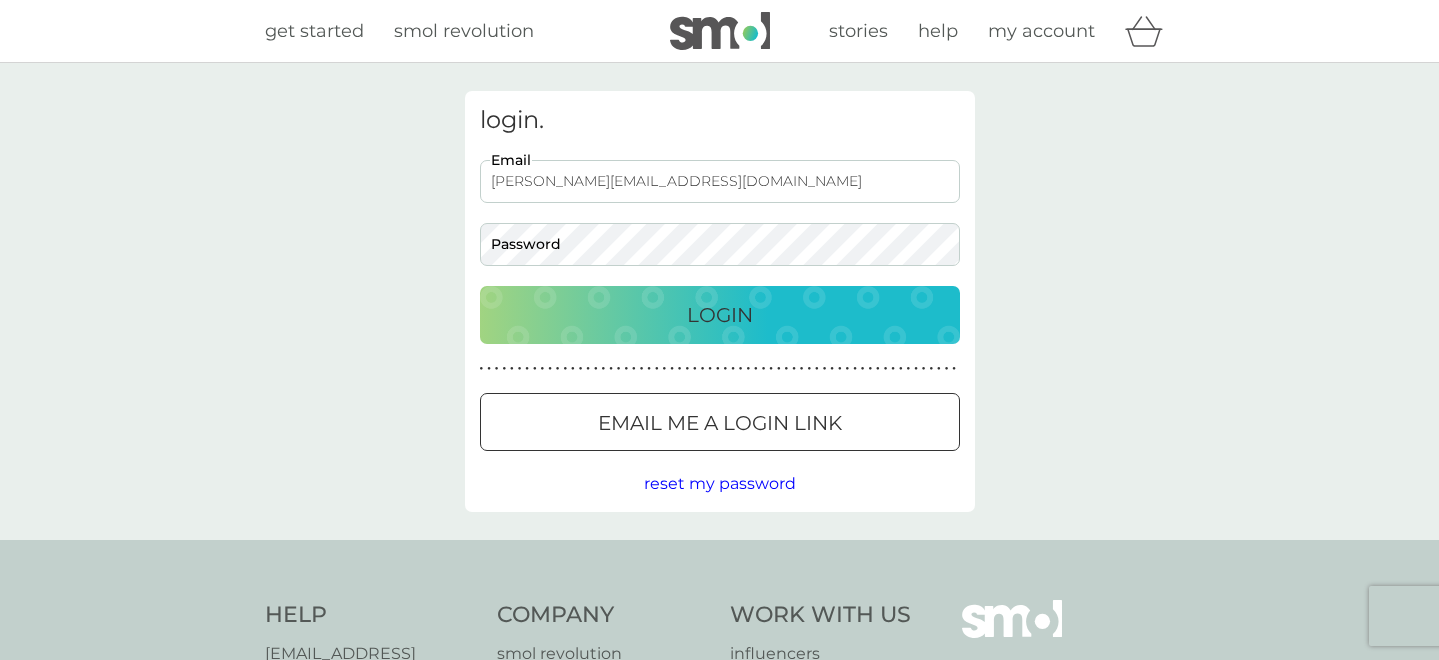 scroll, scrollTop: 0, scrollLeft: 0, axis: both 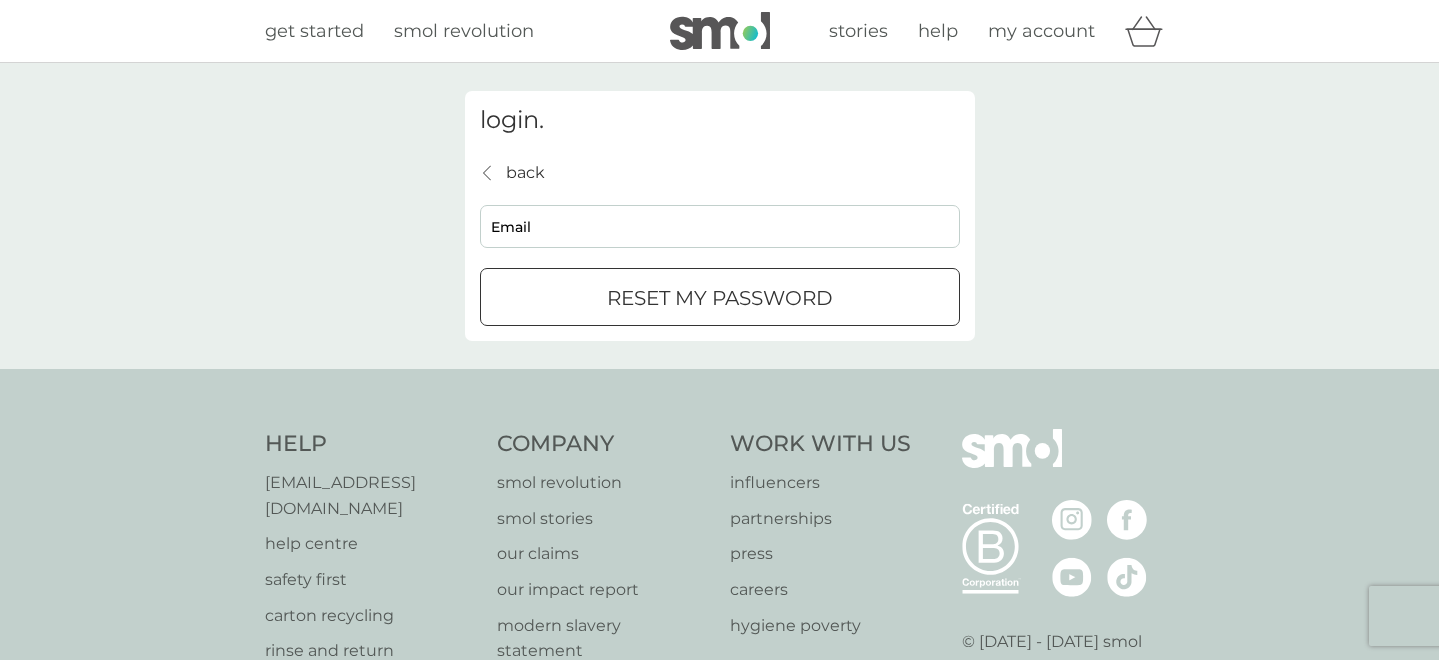 click on "Email" at bounding box center [720, 226] 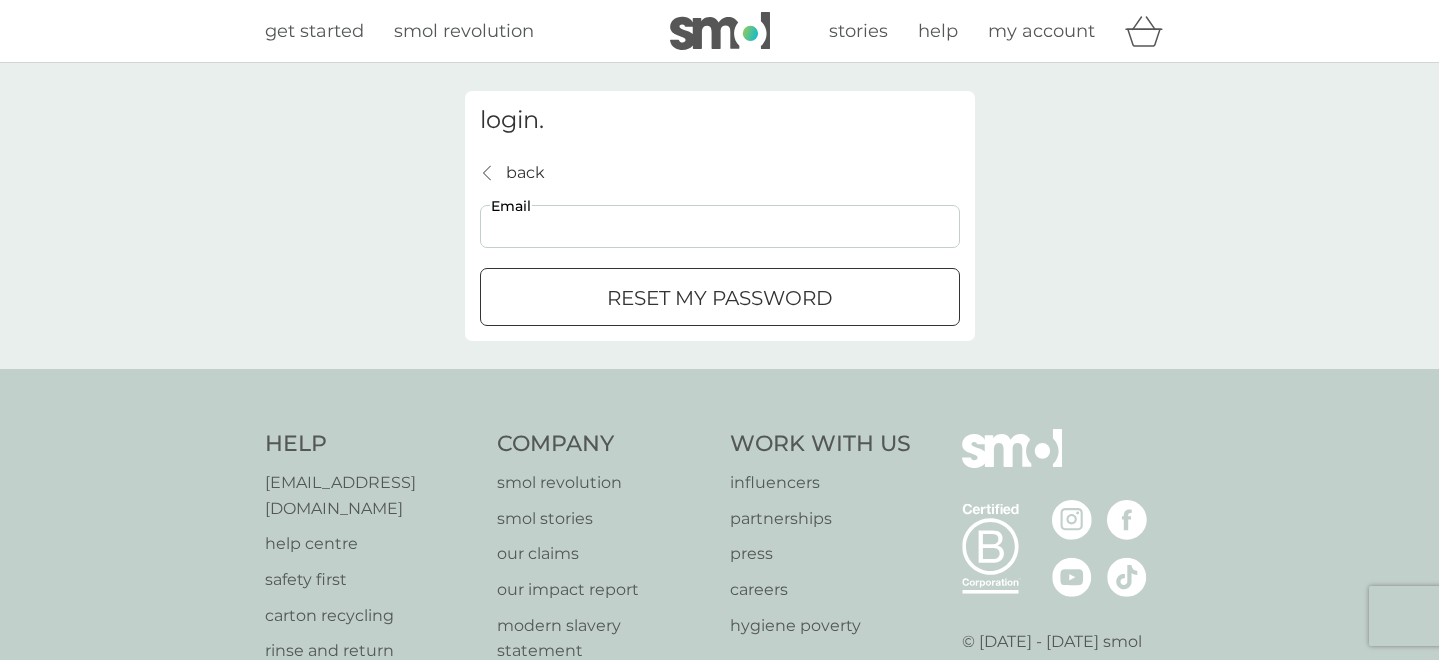 type on "[PERSON_NAME][EMAIL_ADDRESS][DOMAIN_NAME]" 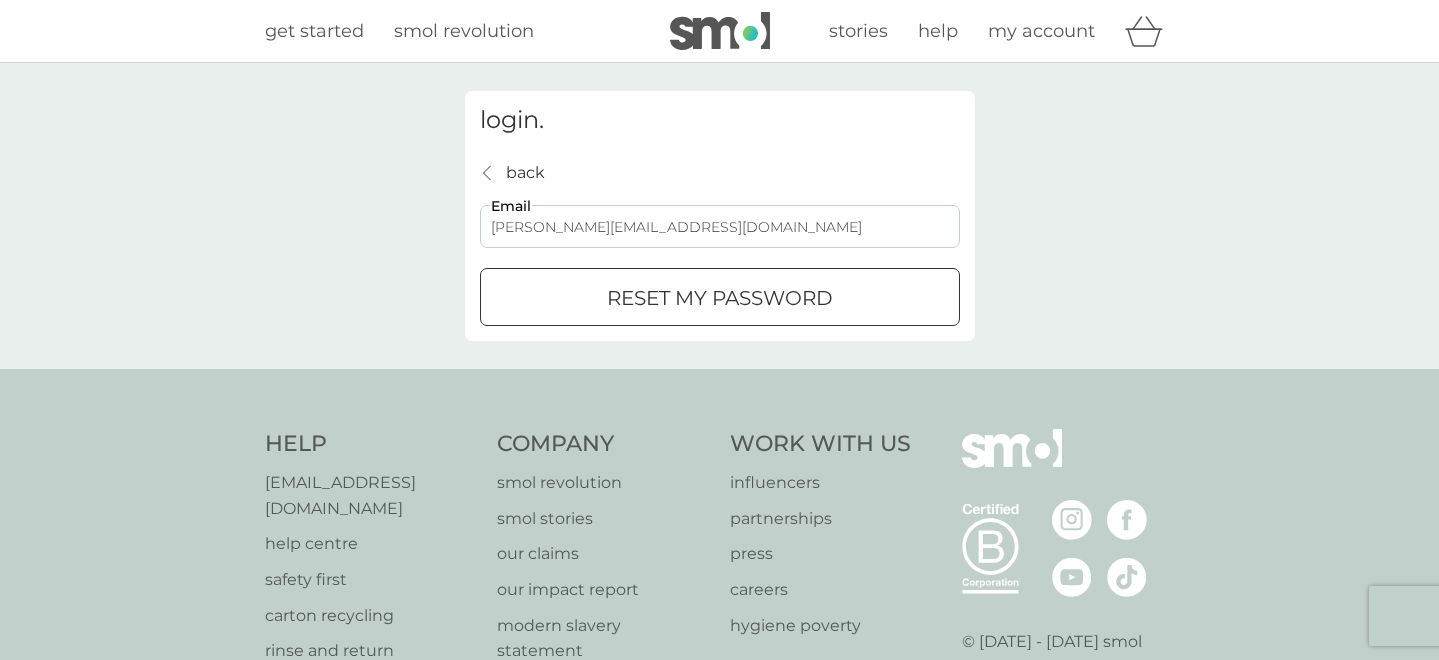 click on "reset my password" at bounding box center (720, 297) 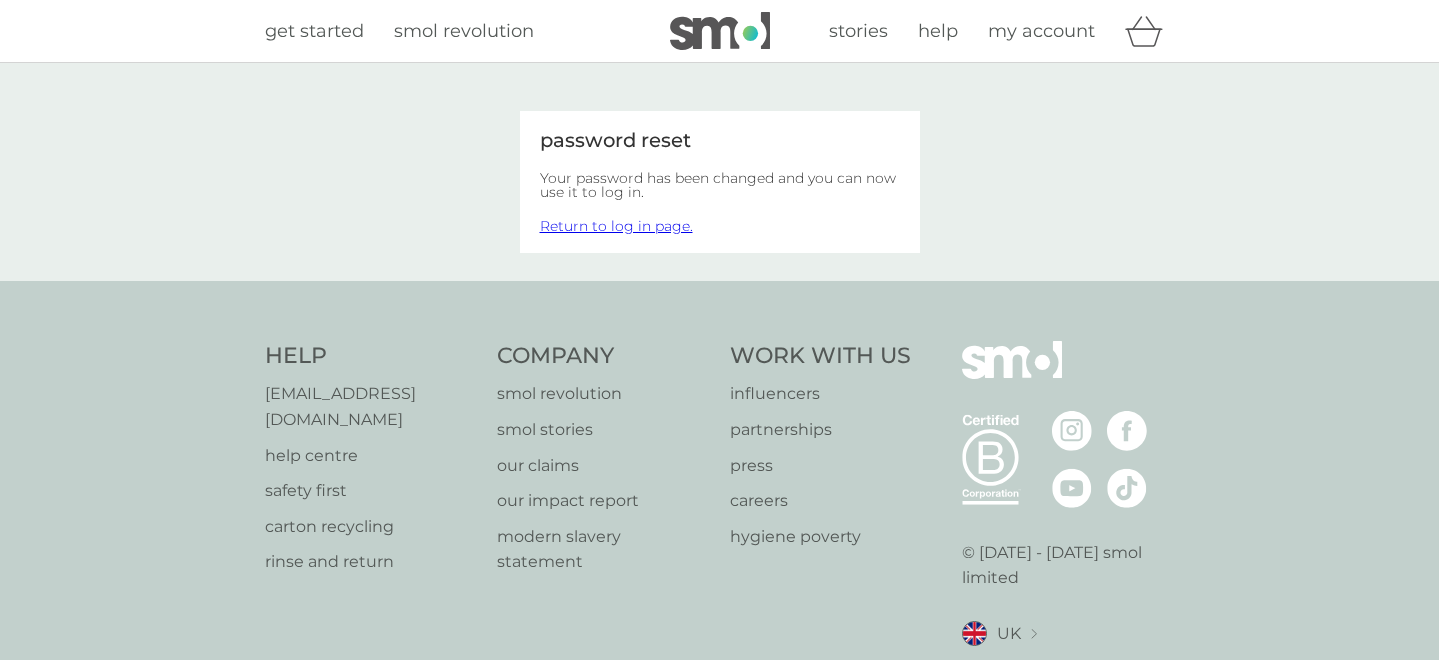 scroll, scrollTop: 0, scrollLeft: 0, axis: both 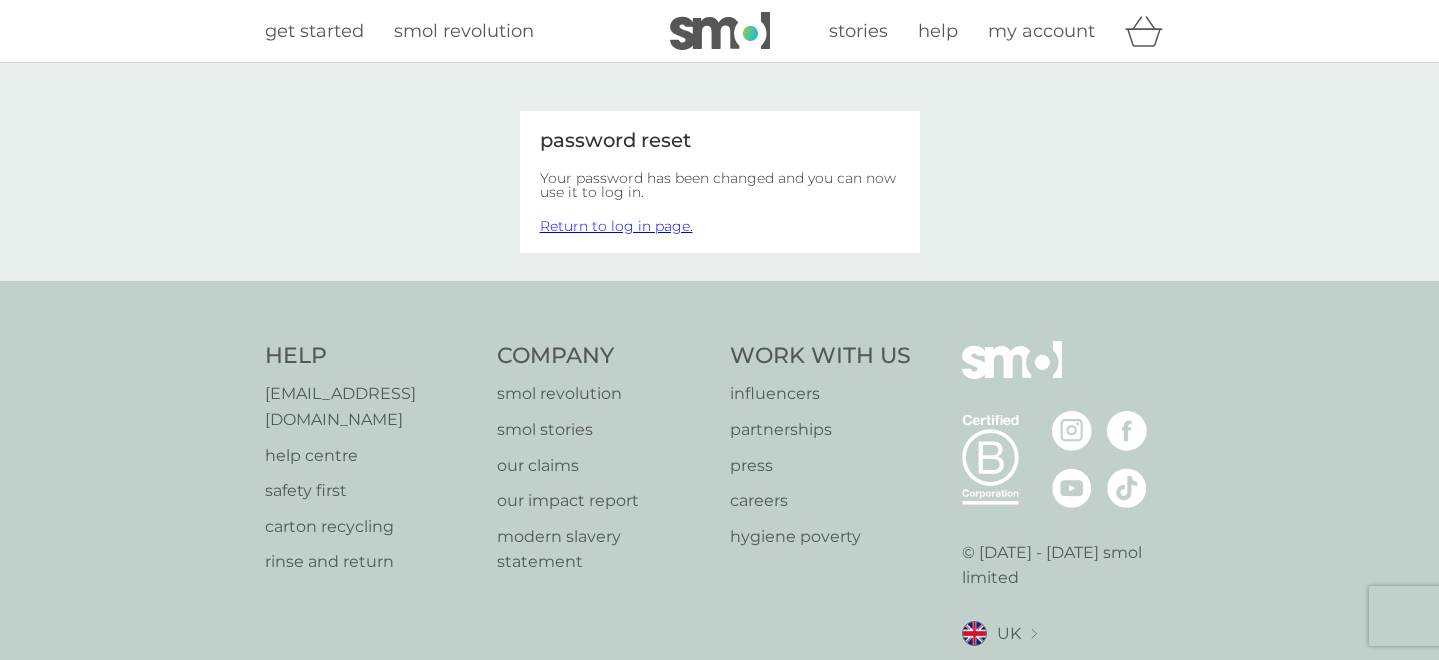 click on "Your password has been changed and you can now use it to log in." at bounding box center [720, 185] 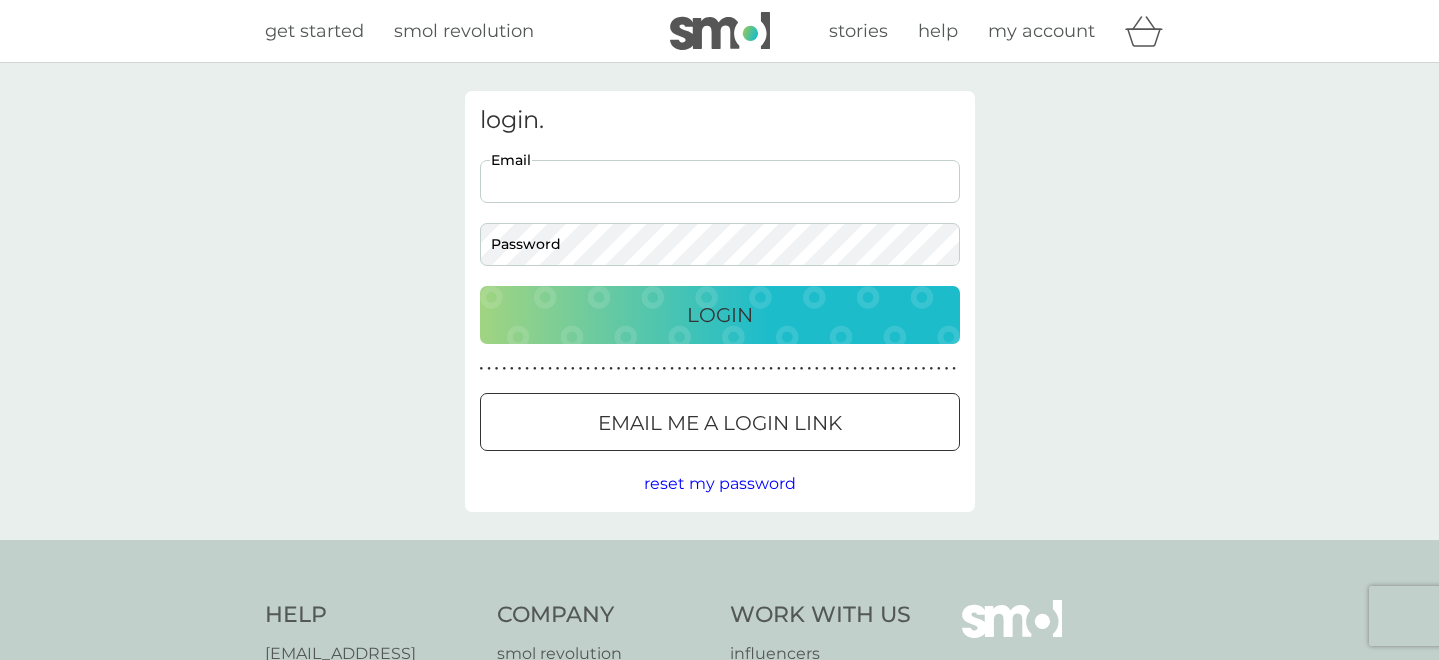 click on "Email" at bounding box center (720, 181) 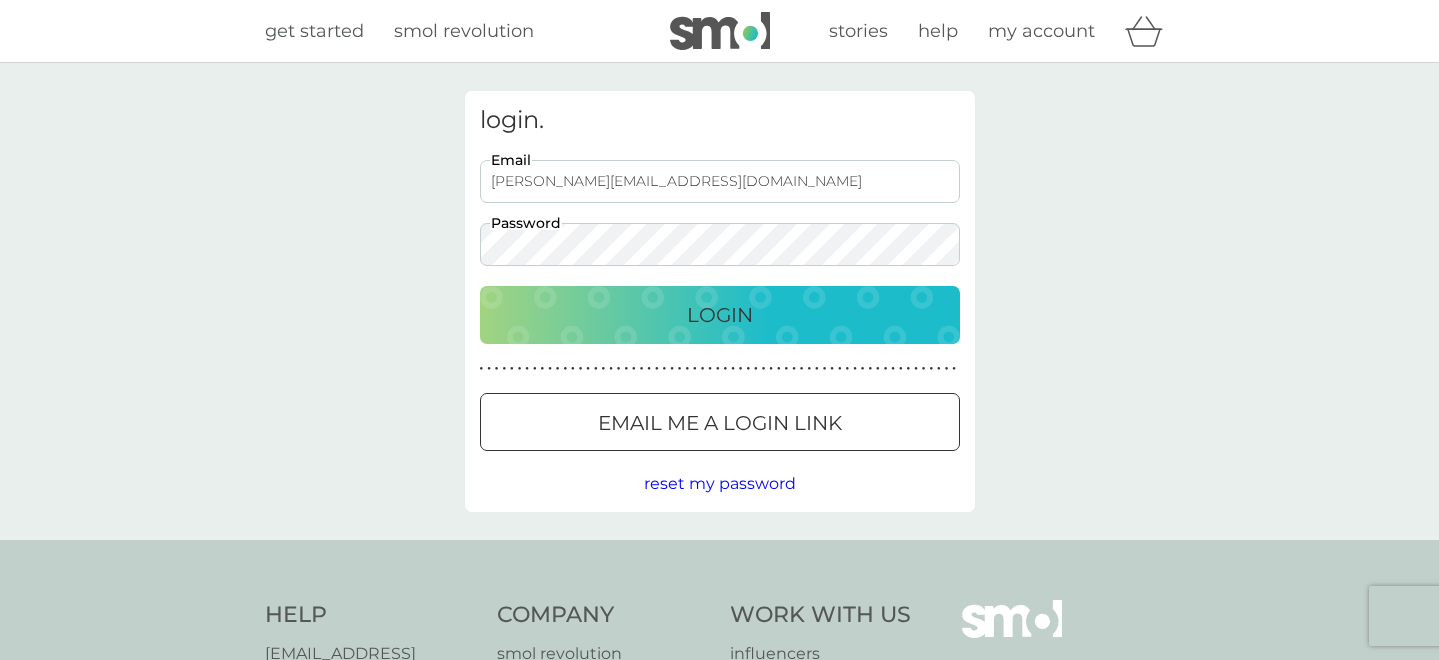 click on "[PERSON_NAME][EMAIL_ADDRESS][DOMAIN_NAME]" at bounding box center (720, 181) 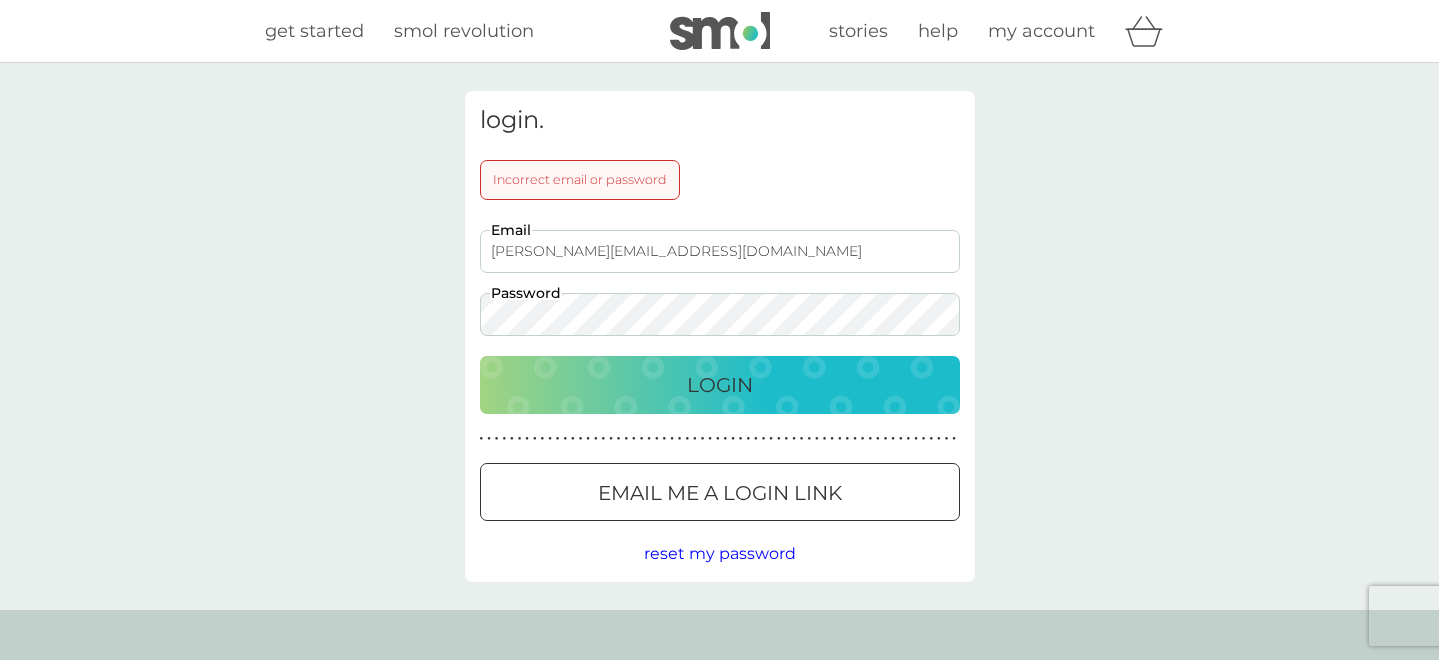 click on "login. Incorrect email or password helen.gibby73@gmail.com Email Password Login ● ● ● ● ● ● ● ● ● ● ● ● ● ● ● ● ● ● ● ● ● ● ● ● ● ● ● ● ● ● ● ● ● ● ● ● ● ● ● ● ● ● ● ● ● ● ● ● ● ● ● ● ● ● ● ● ● ● ● ● ● ● ● ● ● ● ● ● ● ● Email me a login link reset my password" at bounding box center (719, 336) 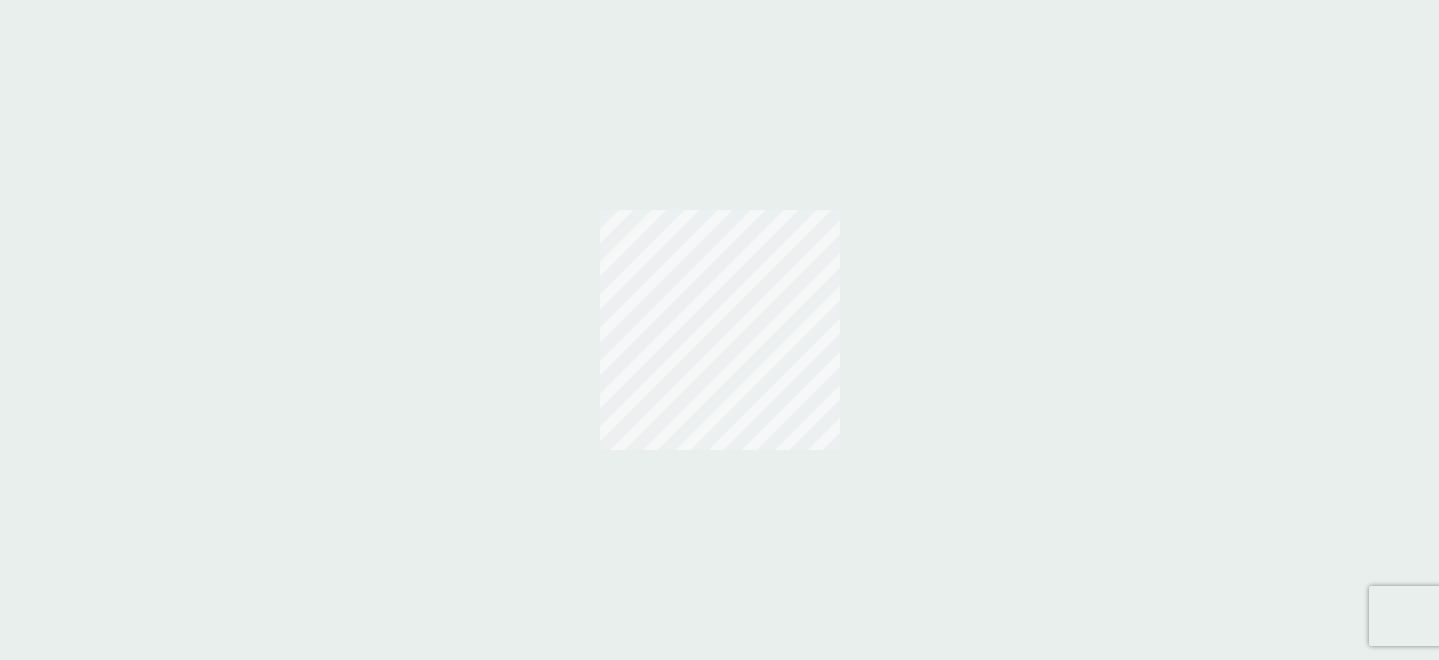 scroll, scrollTop: 0, scrollLeft: 0, axis: both 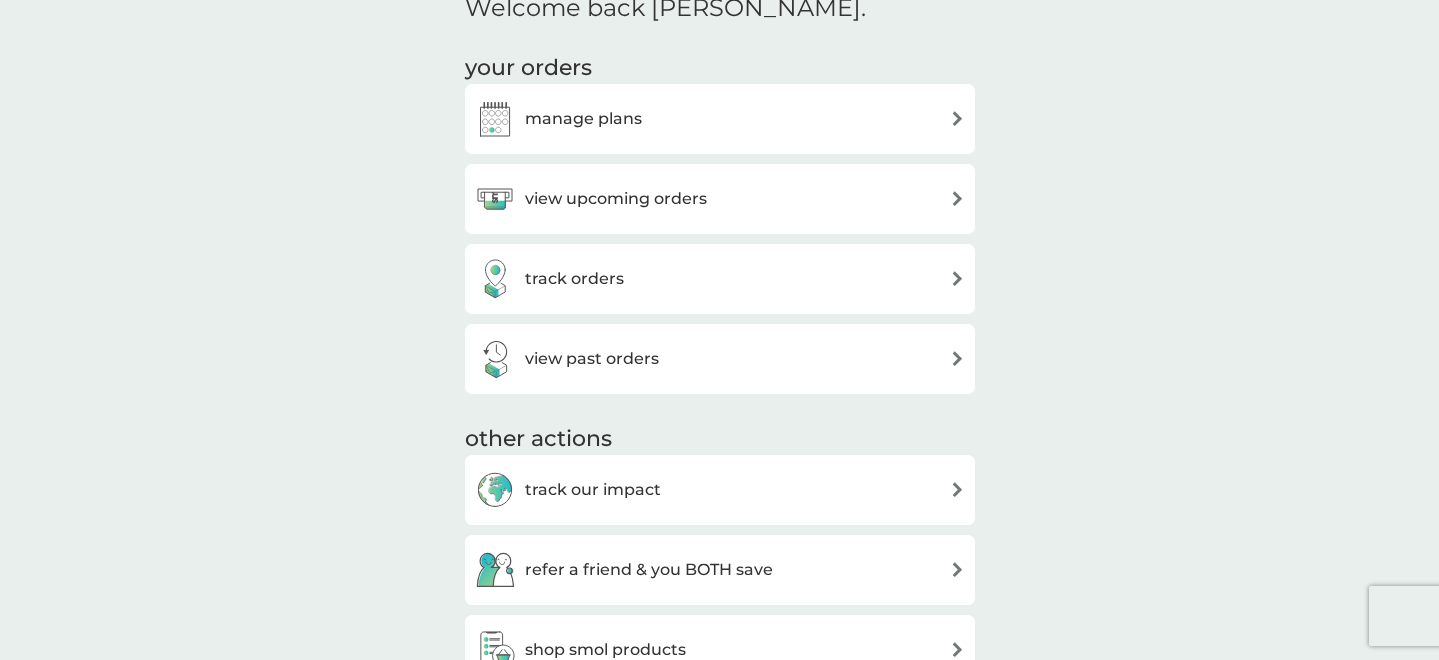 click on "view upcoming orders" at bounding box center (720, 199) 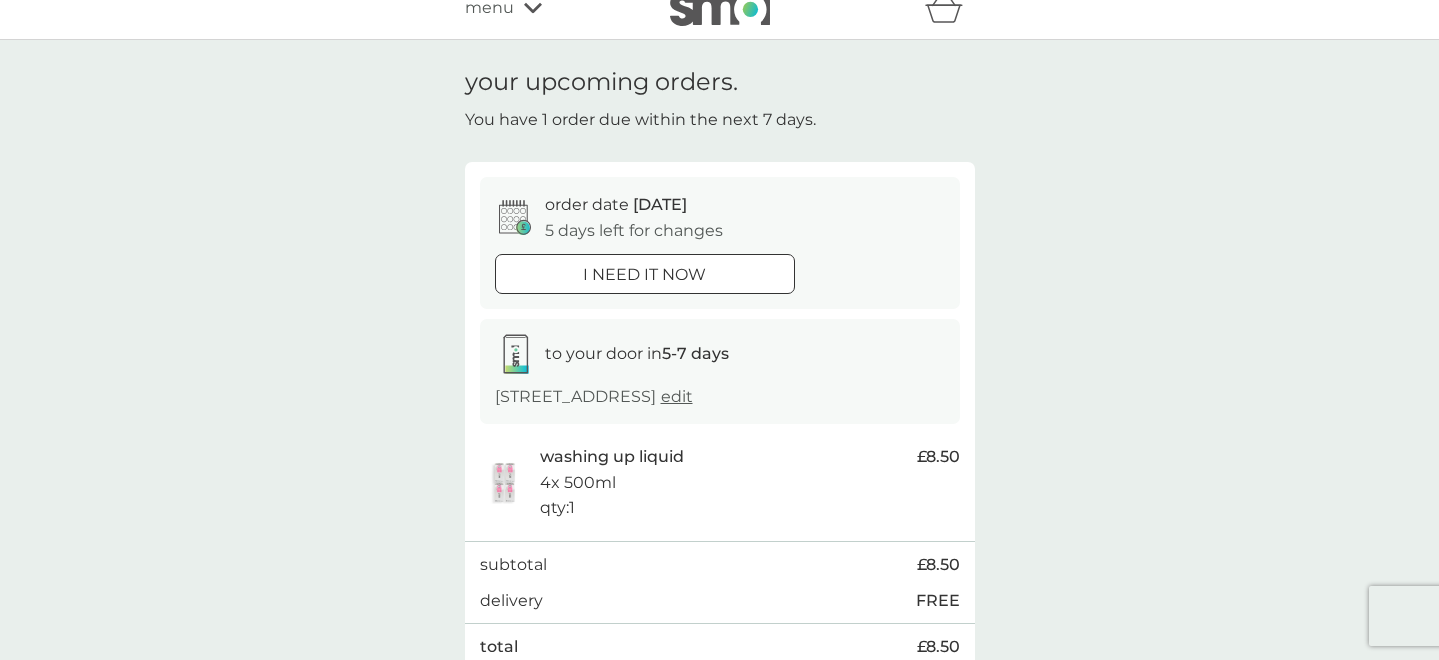 scroll, scrollTop: 29, scrollLeft: 0, axis: vertical 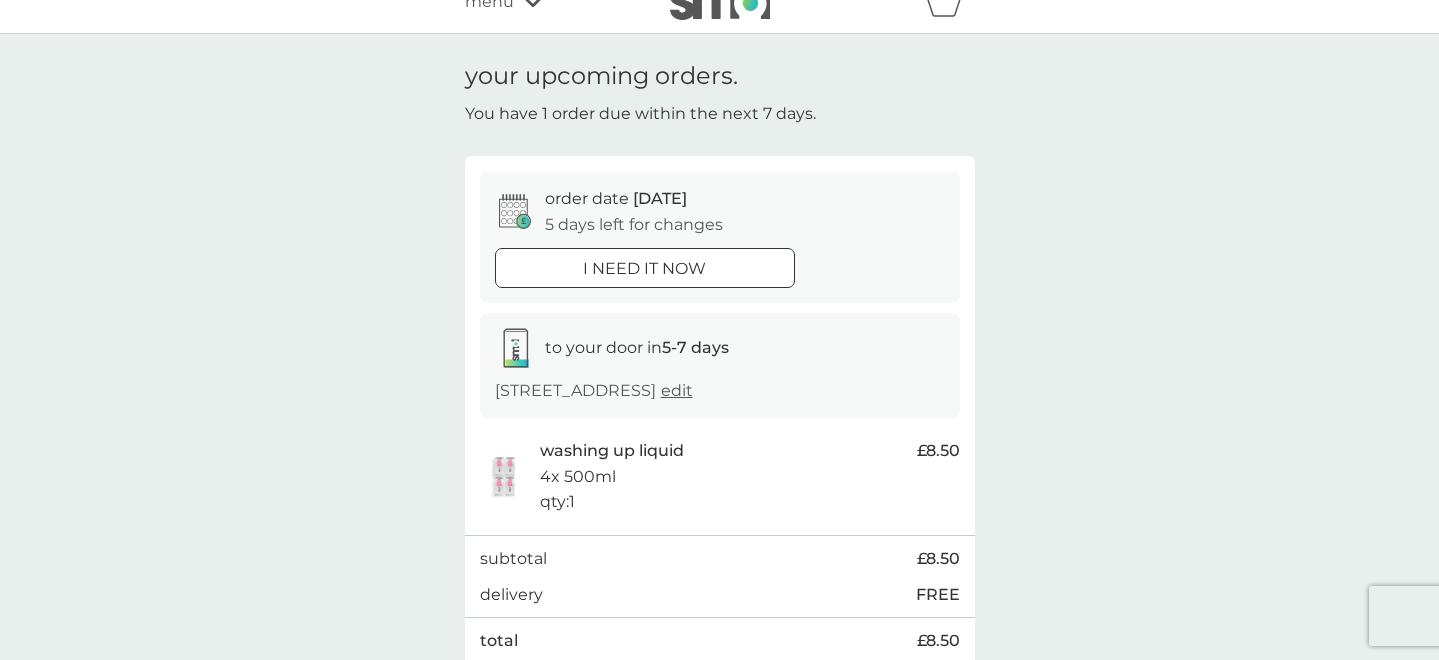click on "edit" at bounding box center [677, 390] 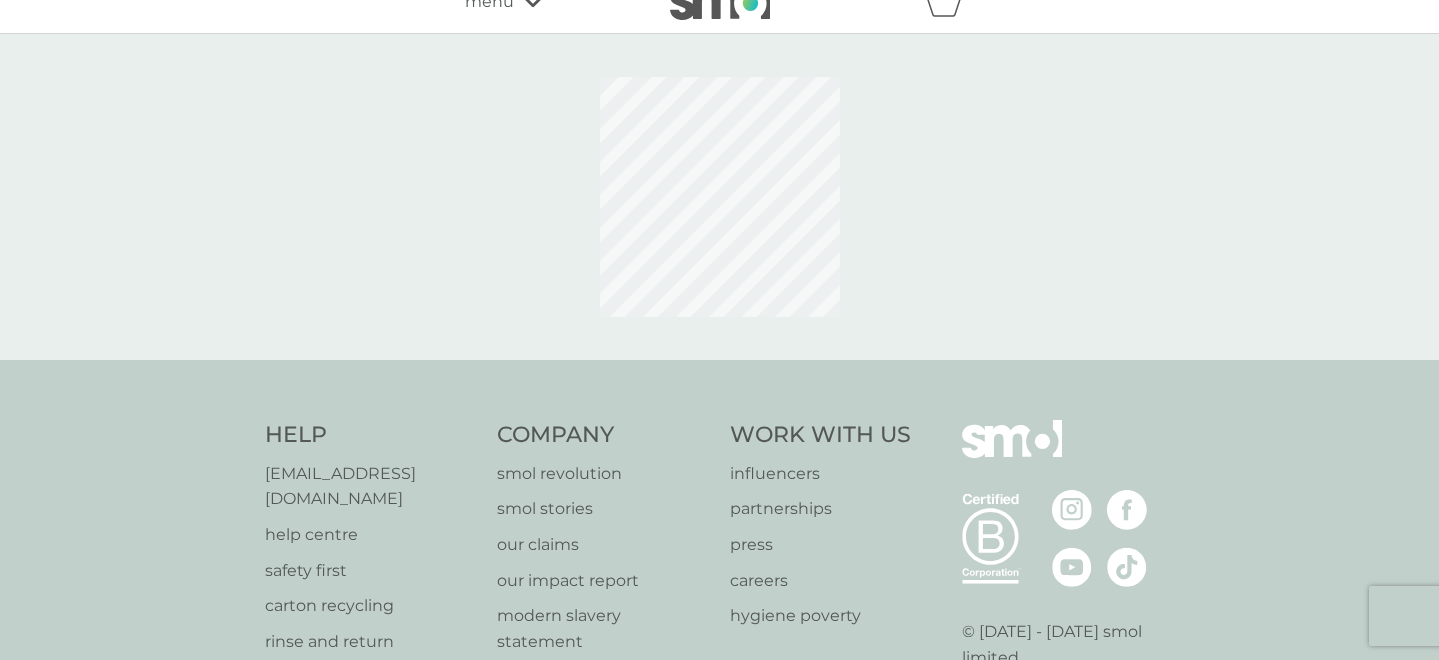 scroll, scrollTop: 0, scrollLeft: 0, axis: both 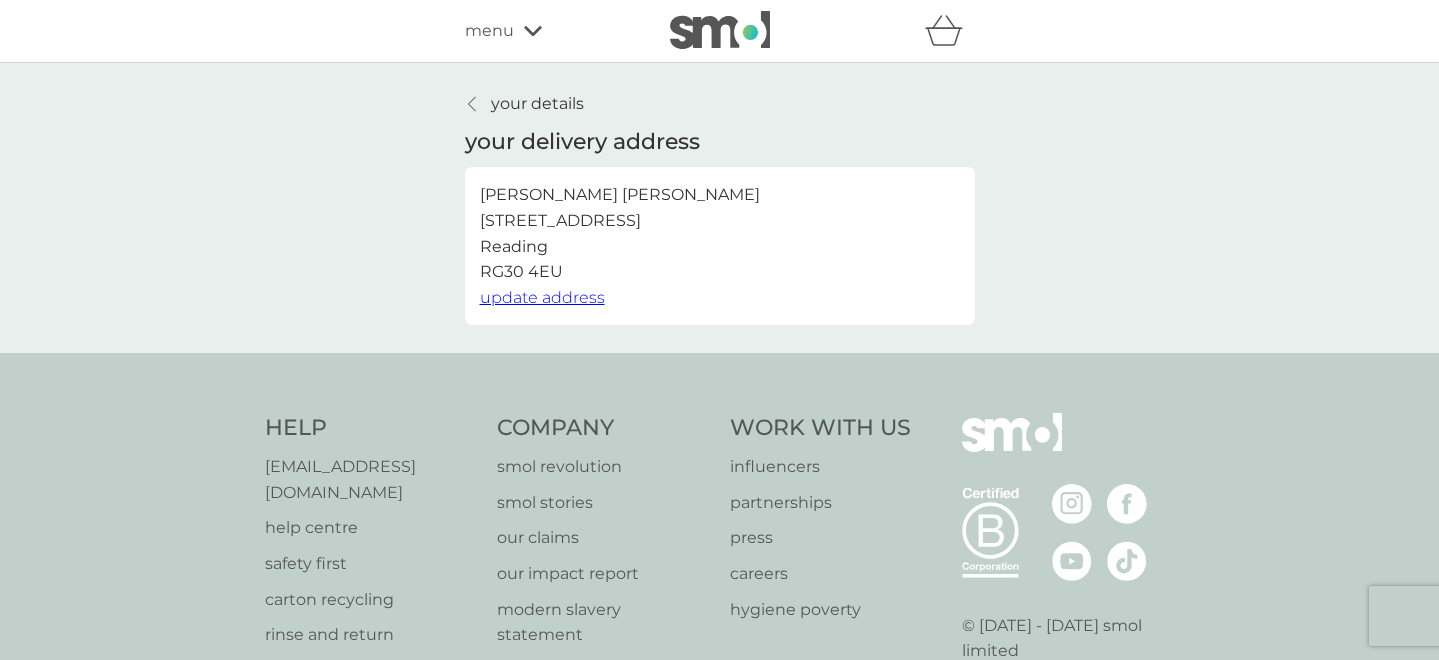 click on "your details your delivery address Helen   Gibson 64B Cockney Hill, Tilehurst Reading RG30 4EU update address" at bounding box center (719, 208) 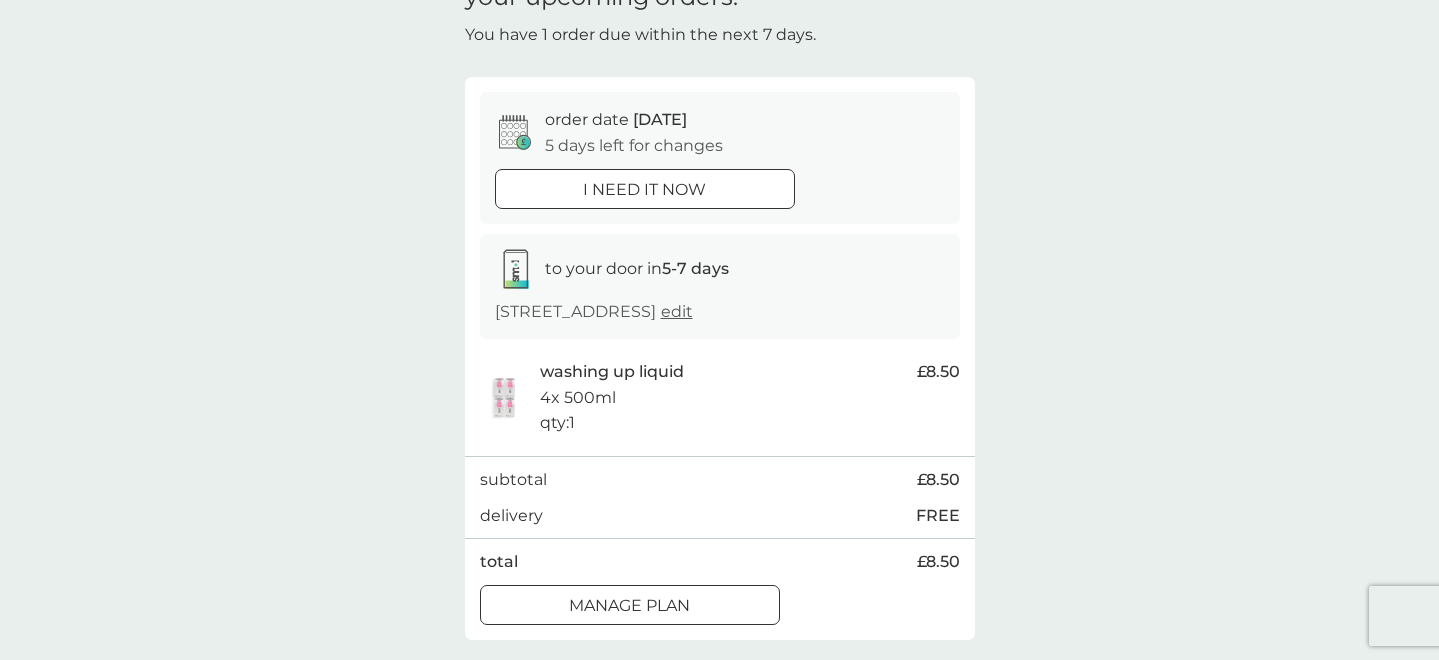 scroll, scrollTop: 121, scrollLeft: 0, axis: vertical 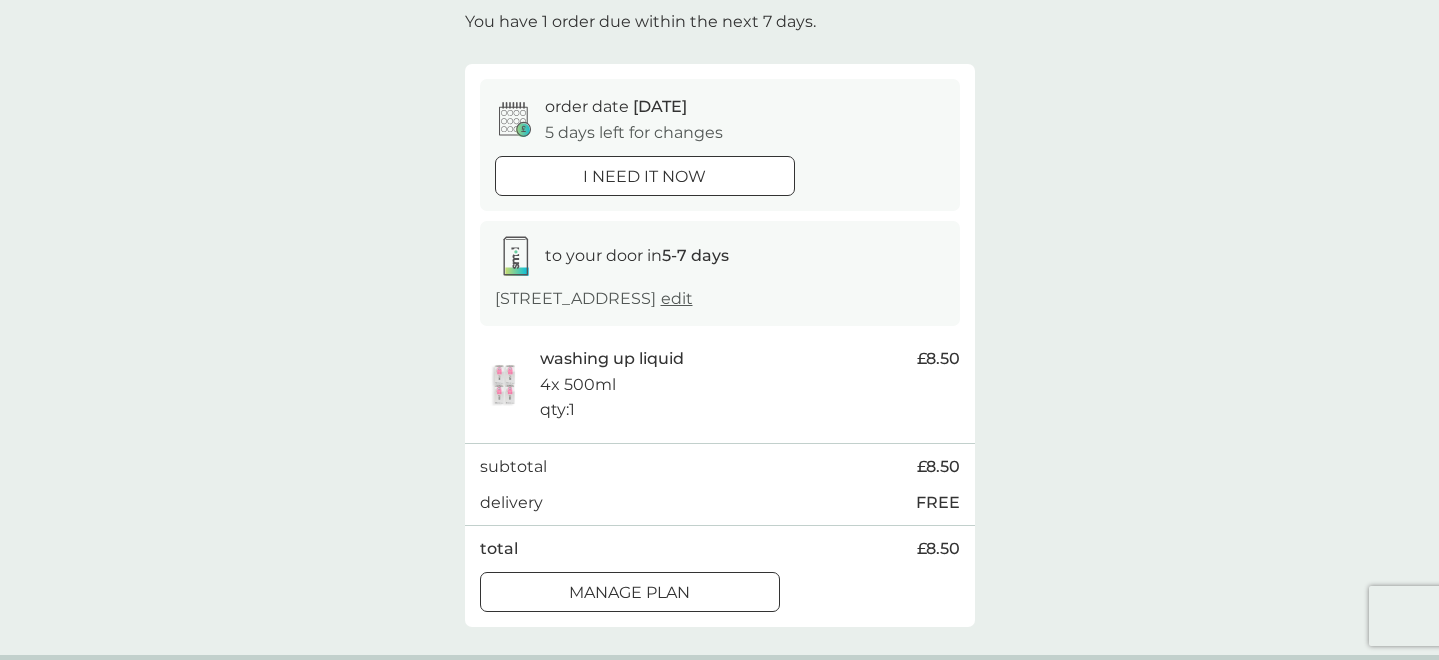 click on "Manage plan" at bounding box center (630, 592) 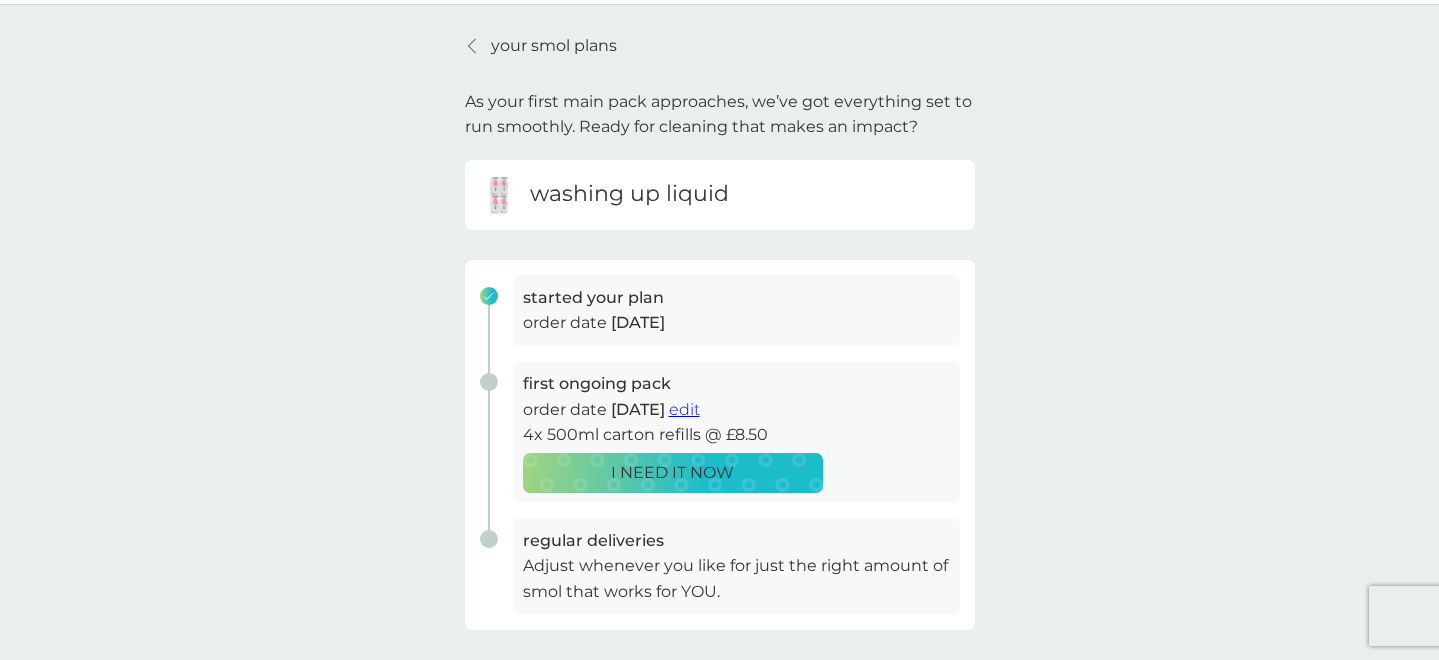 scroll, scrollTop: 59, scrollLeft: 0, axis: vertical 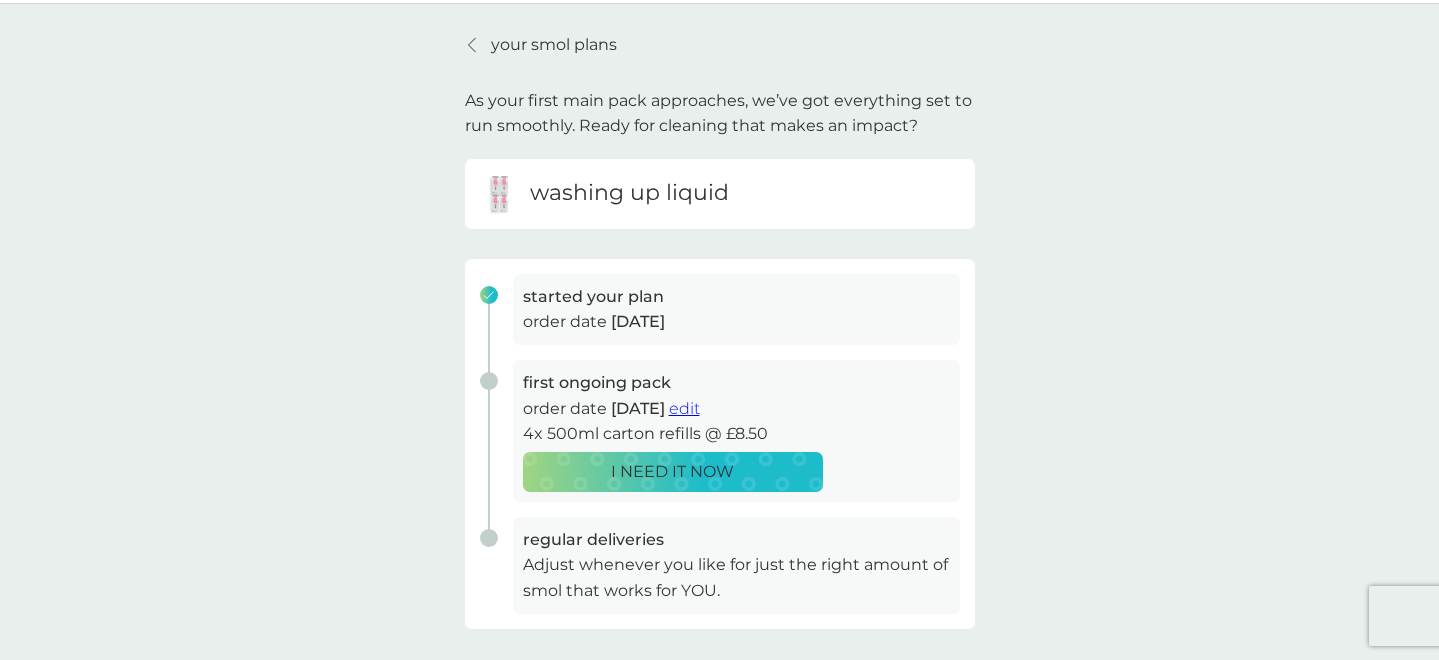 click on "edit" at bounding box center (684, 408) 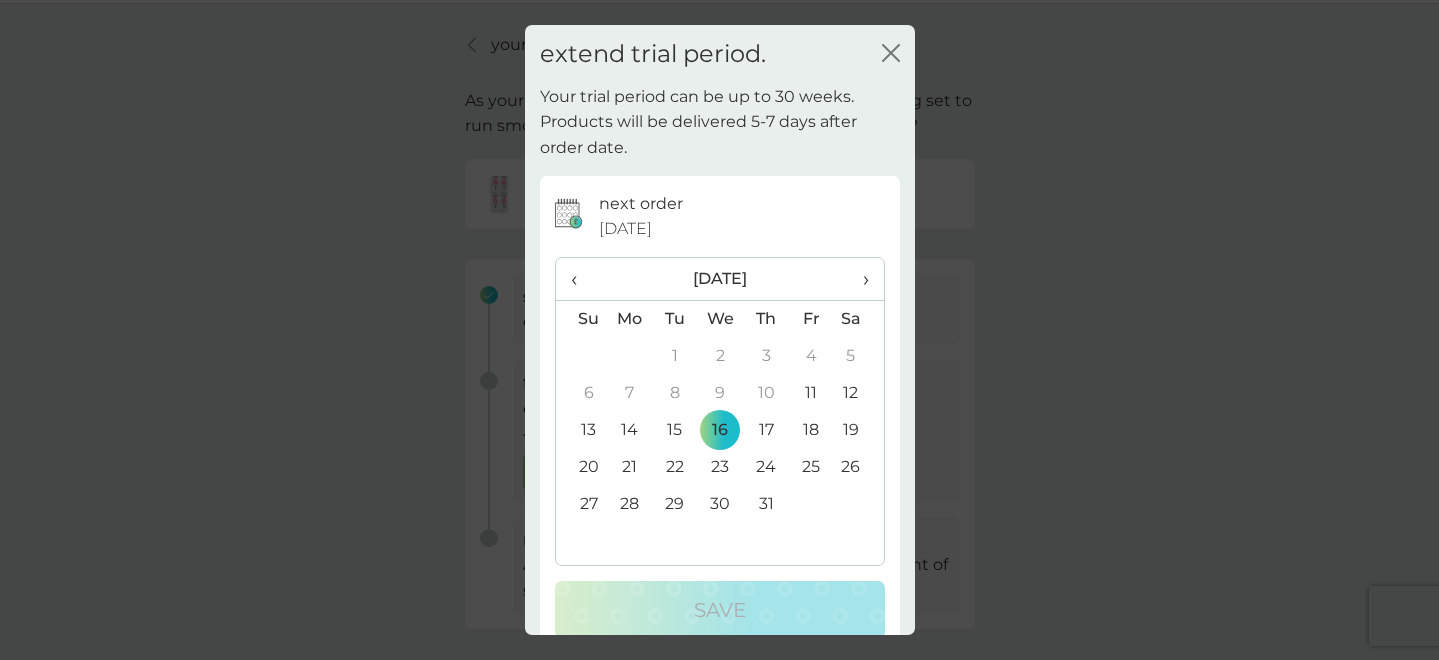 click on "›" at bounding box center [858, 279] 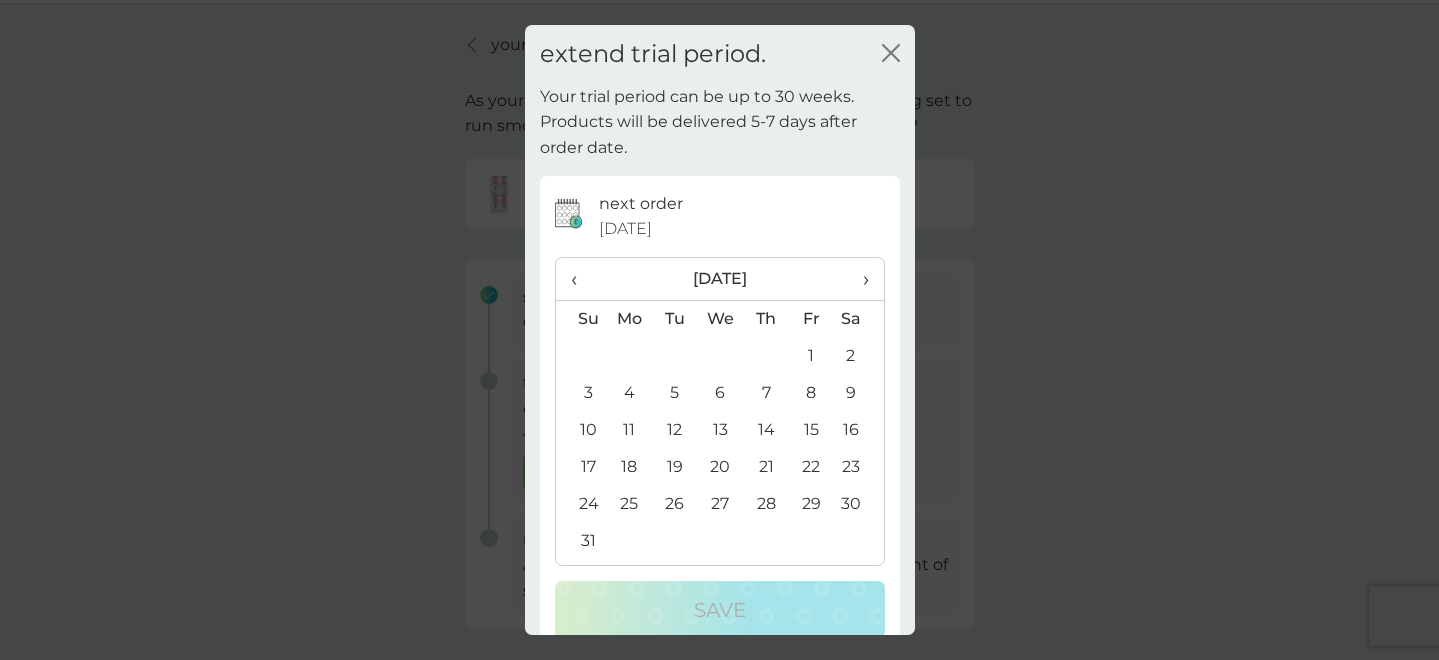 click on "7" at bounding box center (765, 393) 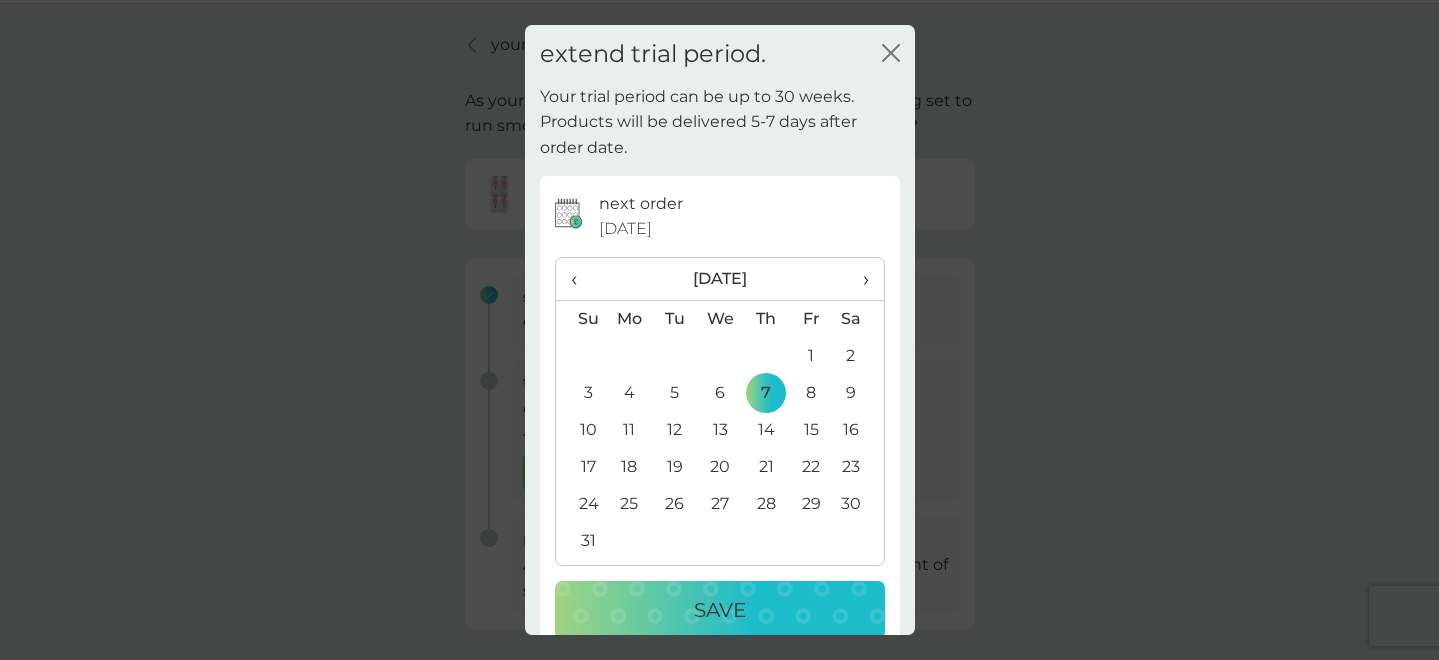 click on "14" at bounding box center (765, 430) 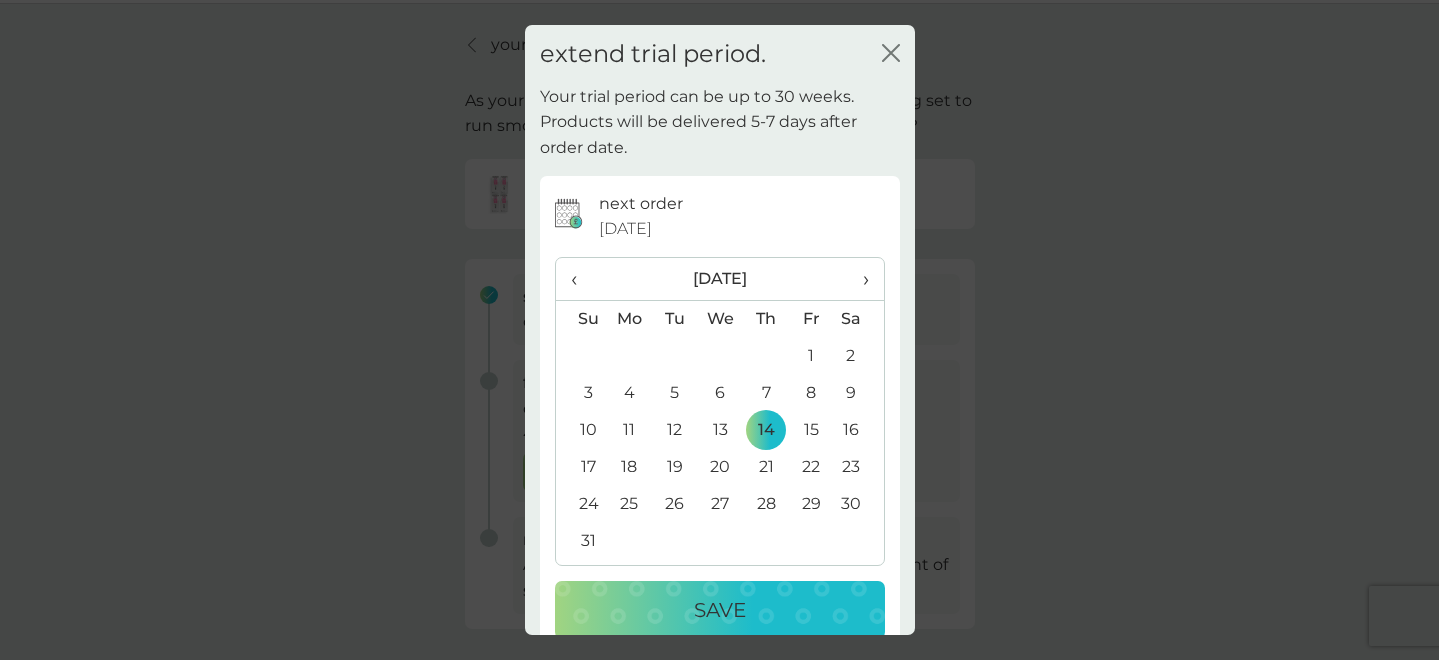 click on "Save" at bounding box center (720, 610) 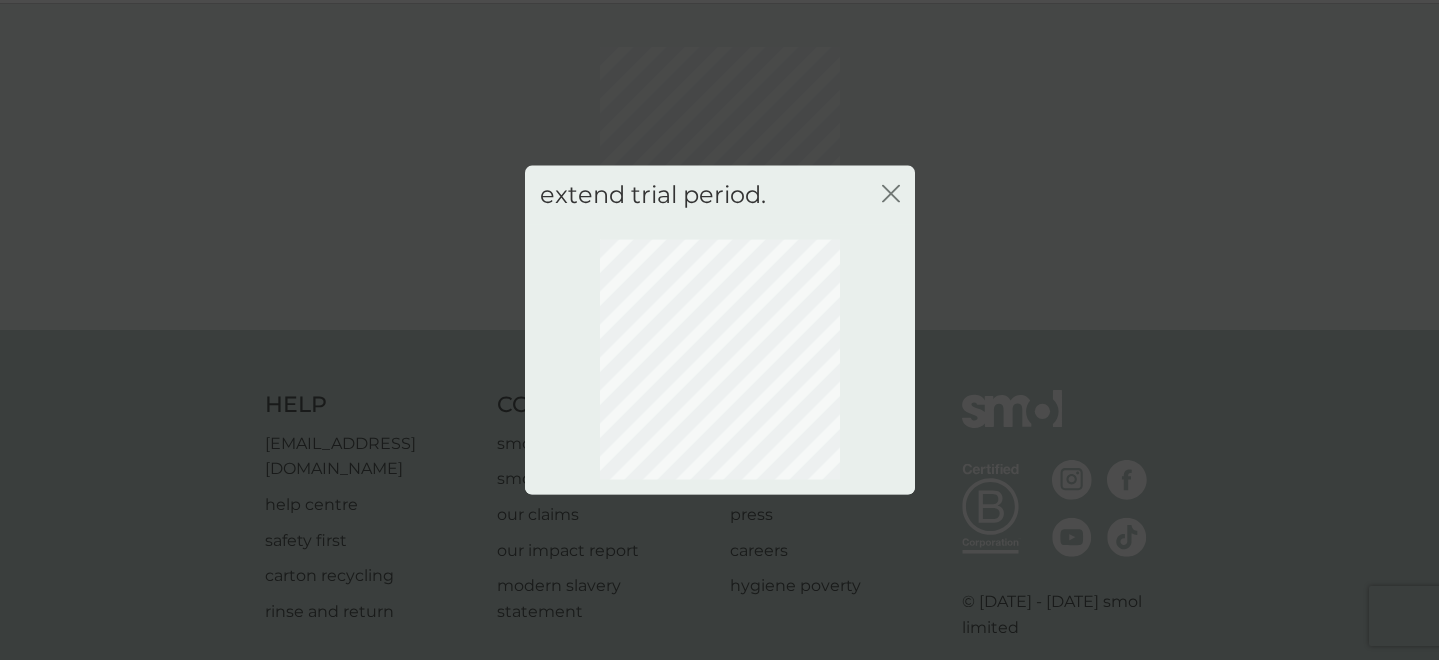 click on "close" 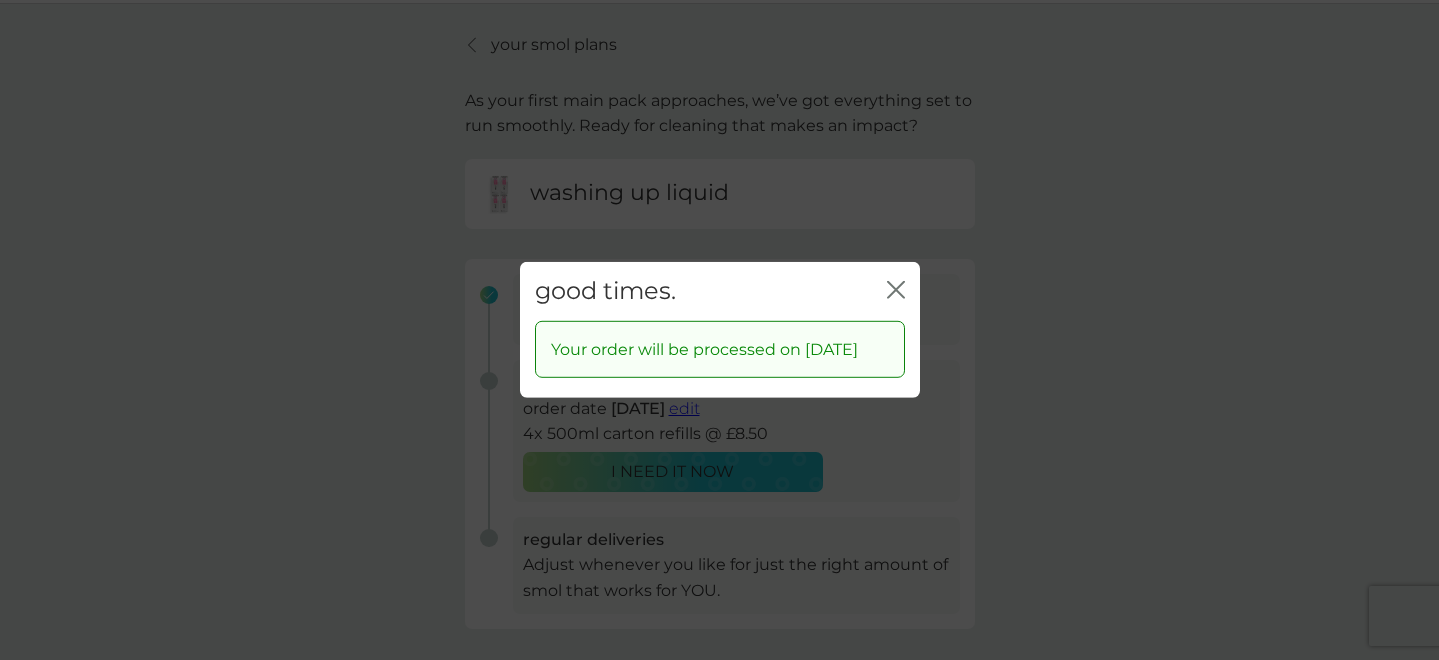 click on "close" 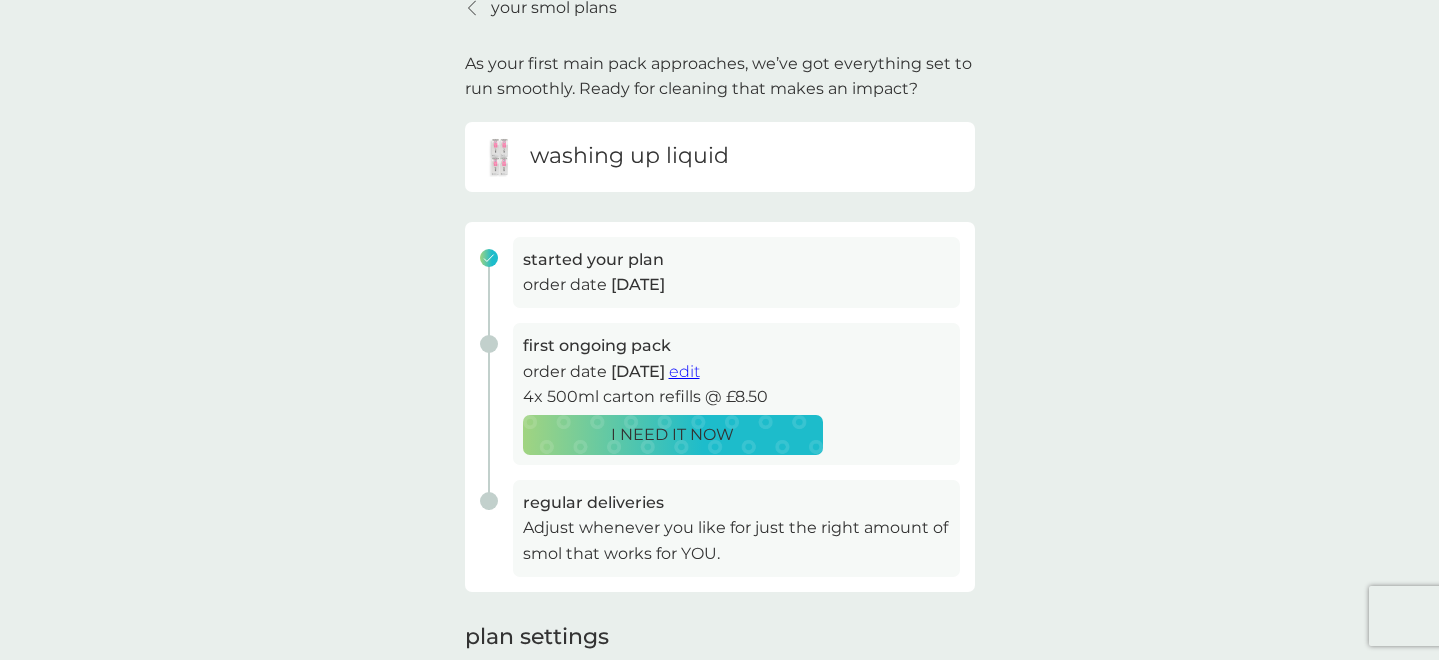 scroll, scrollTop: 18, scrollLeft: 0, axis: vertical 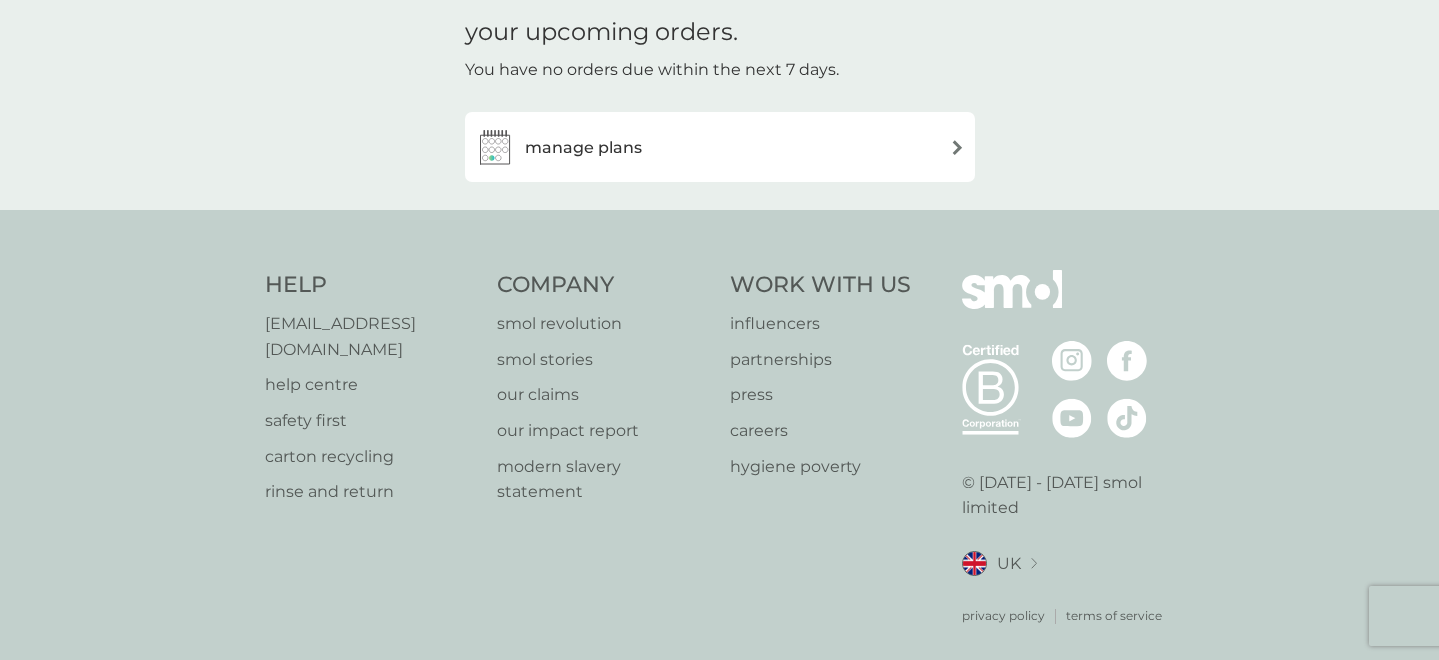 click on "manage plans" at bounding box center [583, 148] 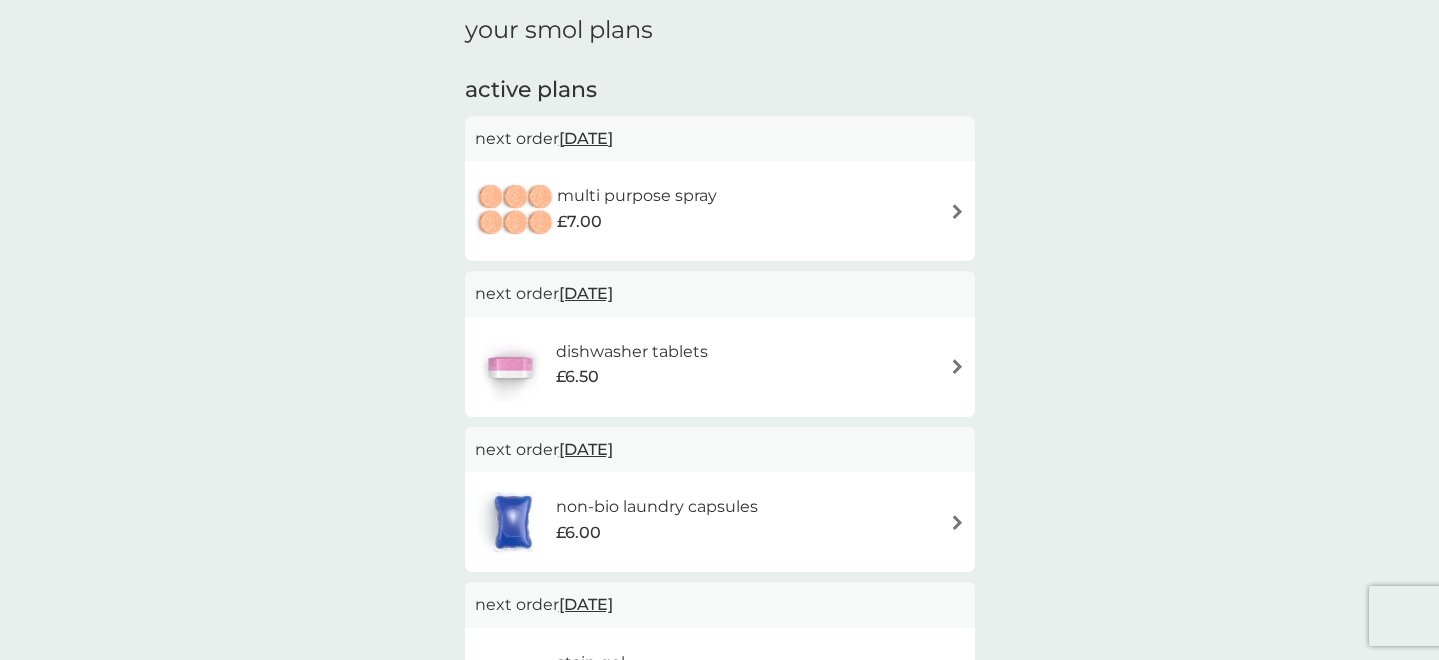 scroll, scrollTop: 87, scrollLeft: 0, axis: vertical 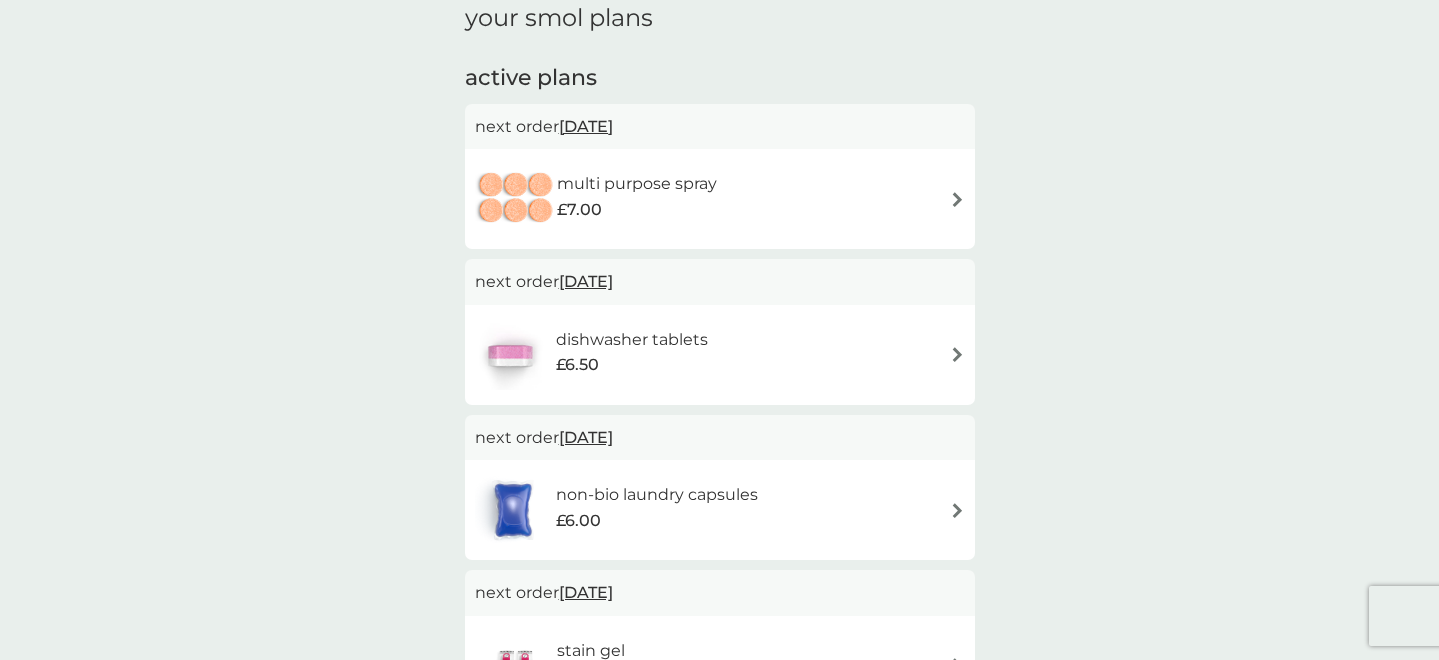 click on "multi purpose spray £7.00" at bounding box center (720, 199) 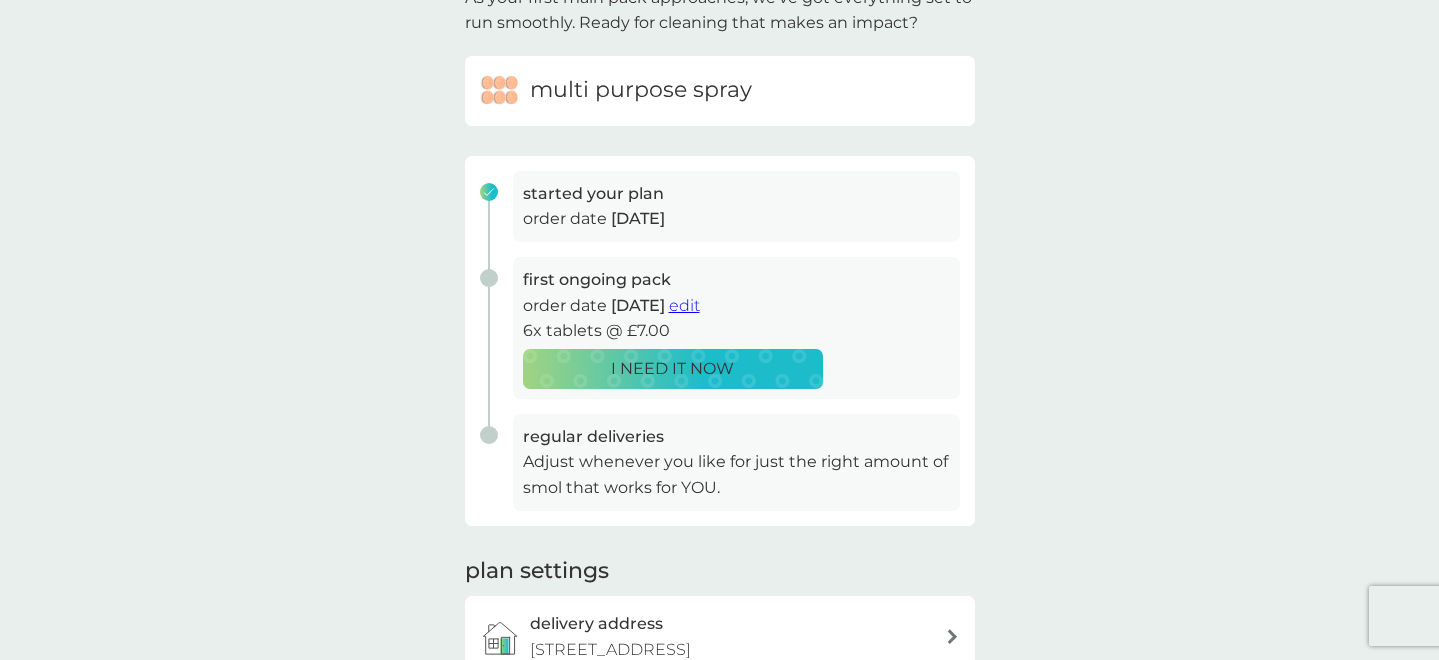 scroll, scrollTop: 383, scrollLeft: 0, axis: vertical 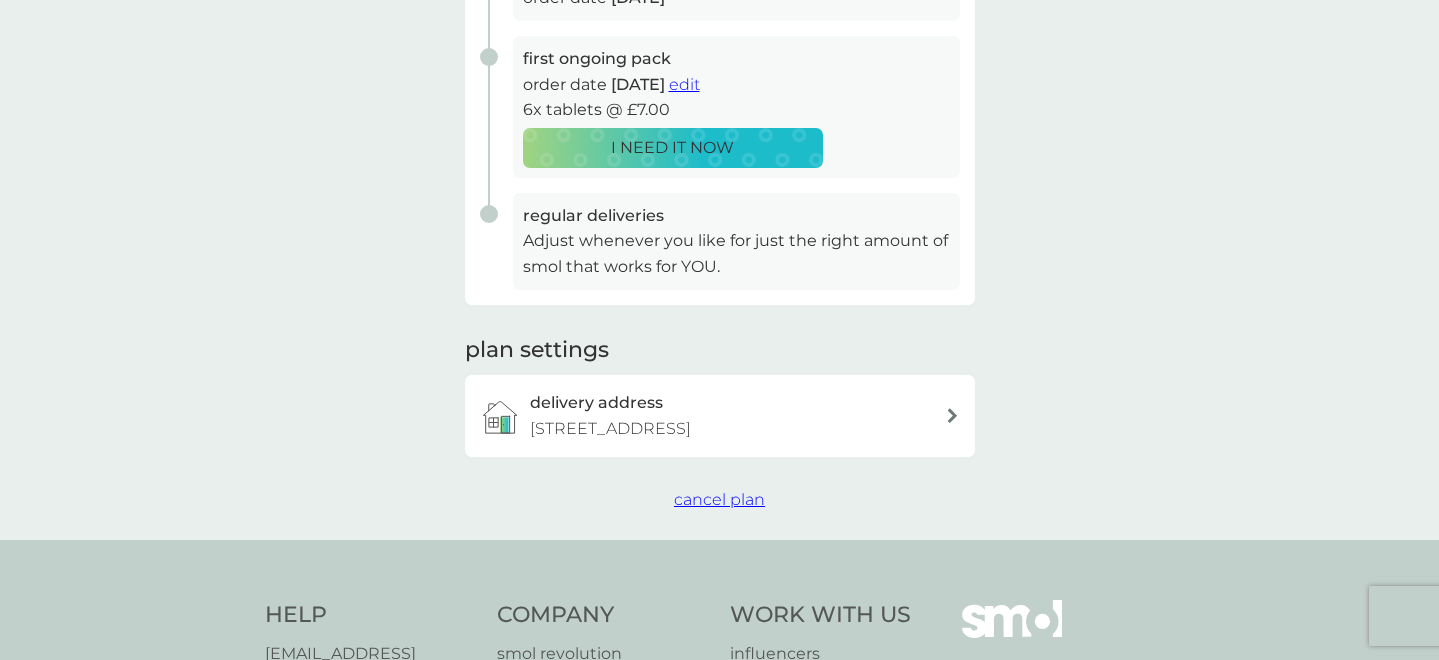 click on "cancel plan" at bounding box center [719, 499] 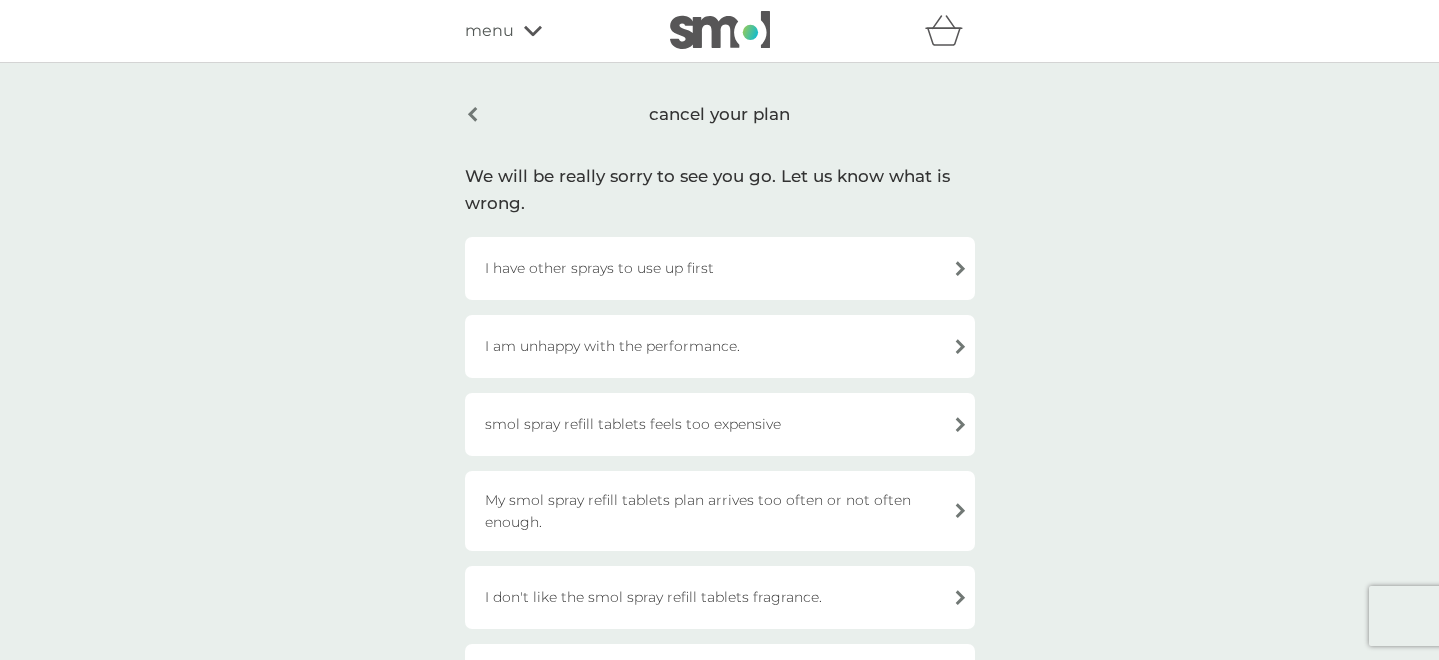 click on "I have other sprays to use up first" at bounding box center (720, 268) 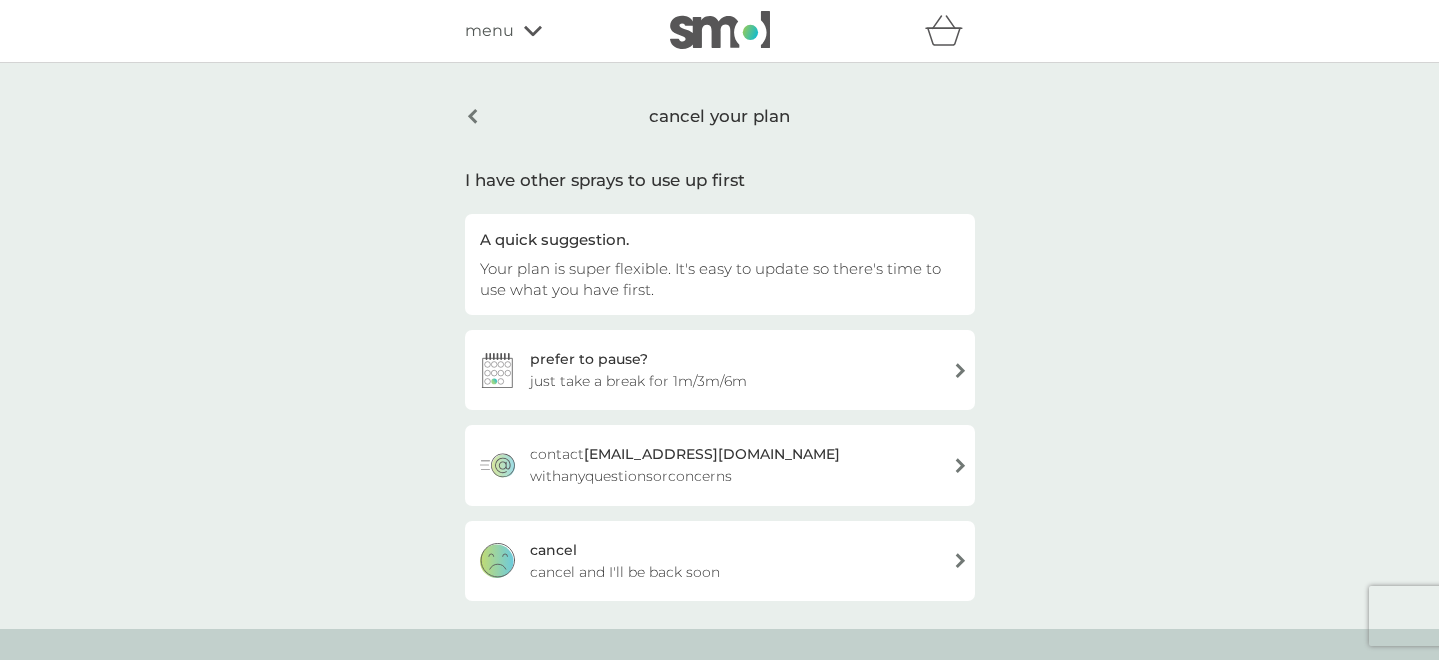 click on "prefer to pause? just take a break for 1m/3m/6m" at bounding box center (720, 370) 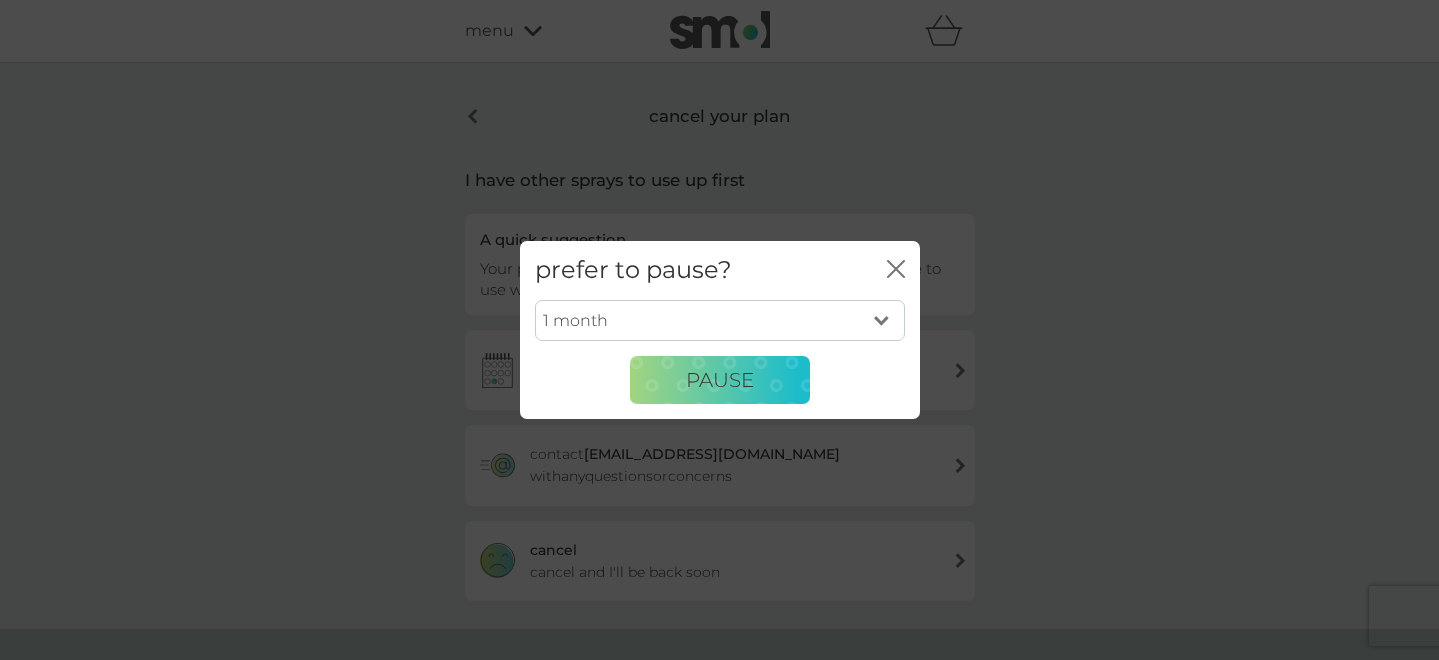 click on "1 month 3 months 6 months" at bounding box center [720, 321] 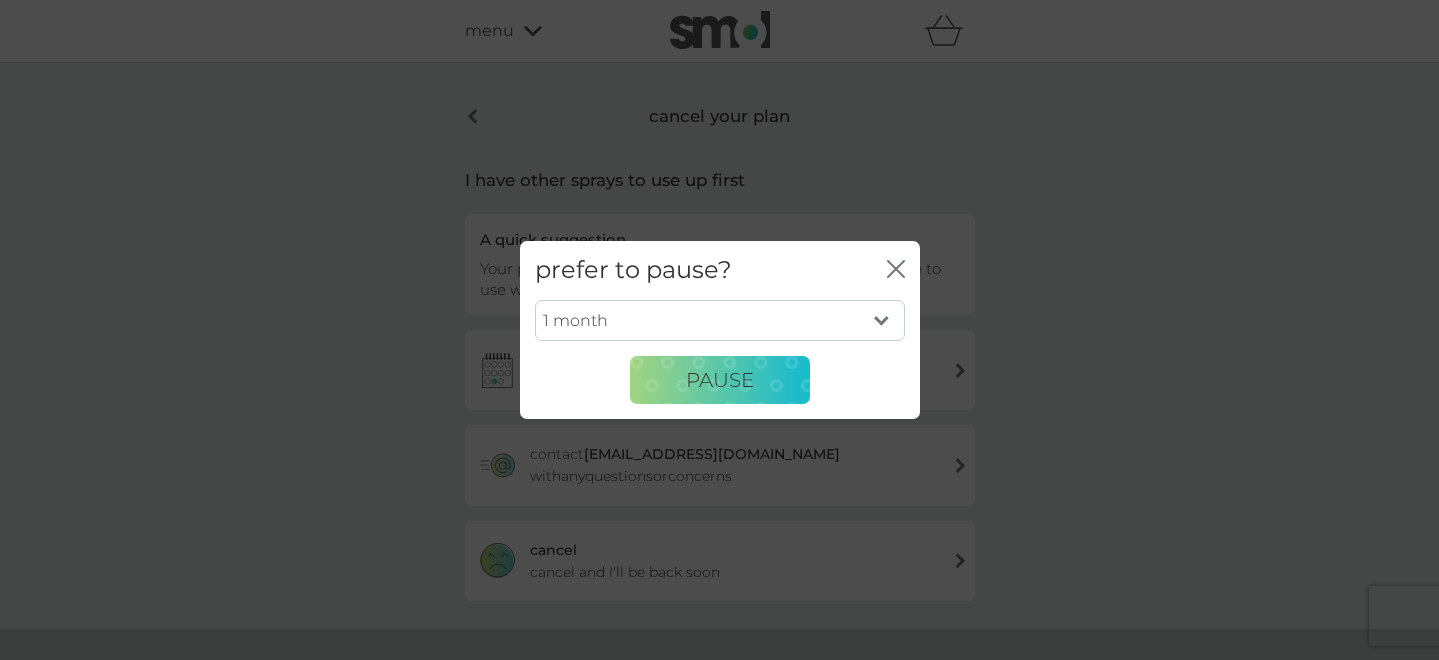 select on "3" 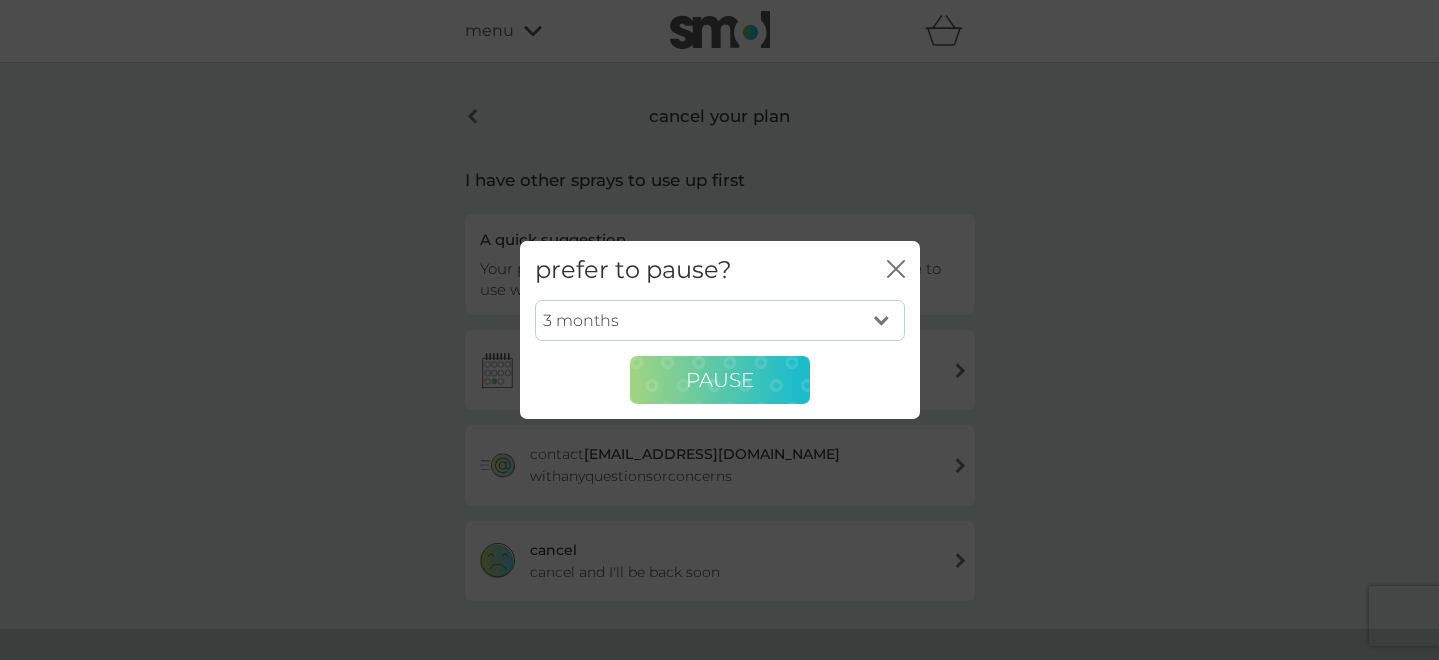 click on "PAUSE" at bounding box center [720, 380] 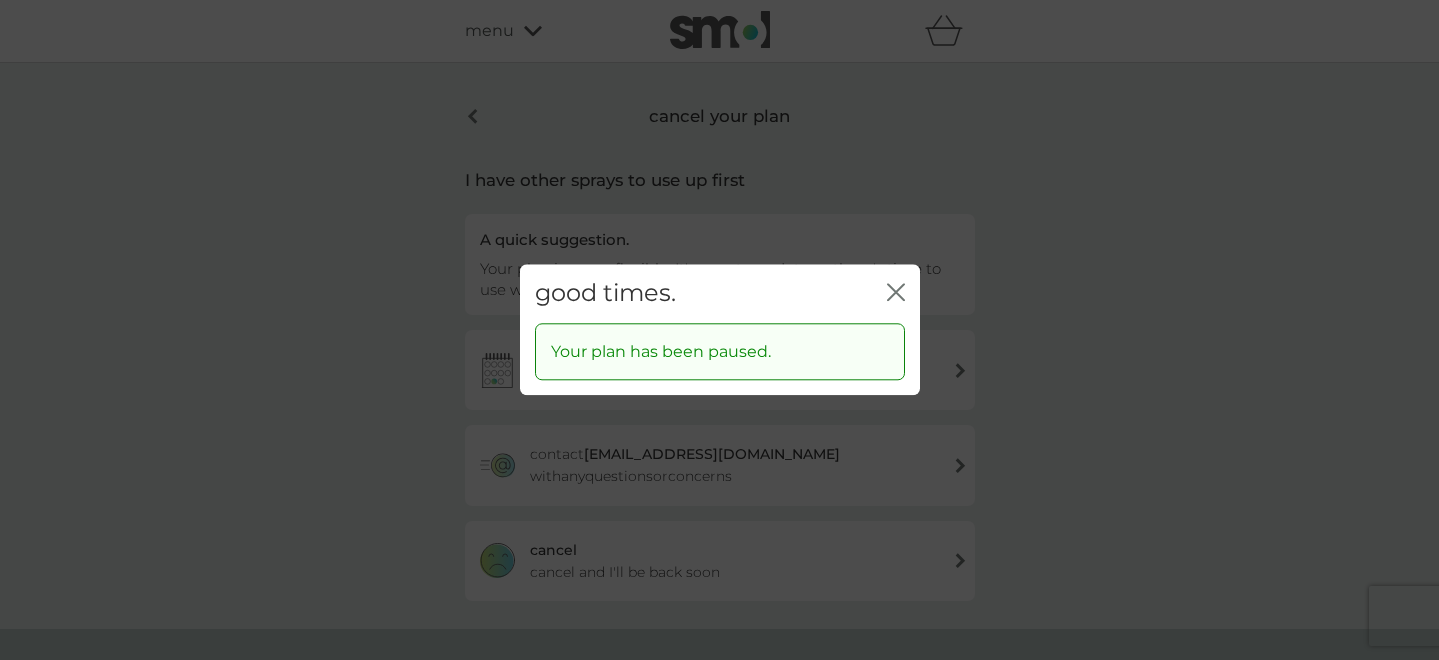 click 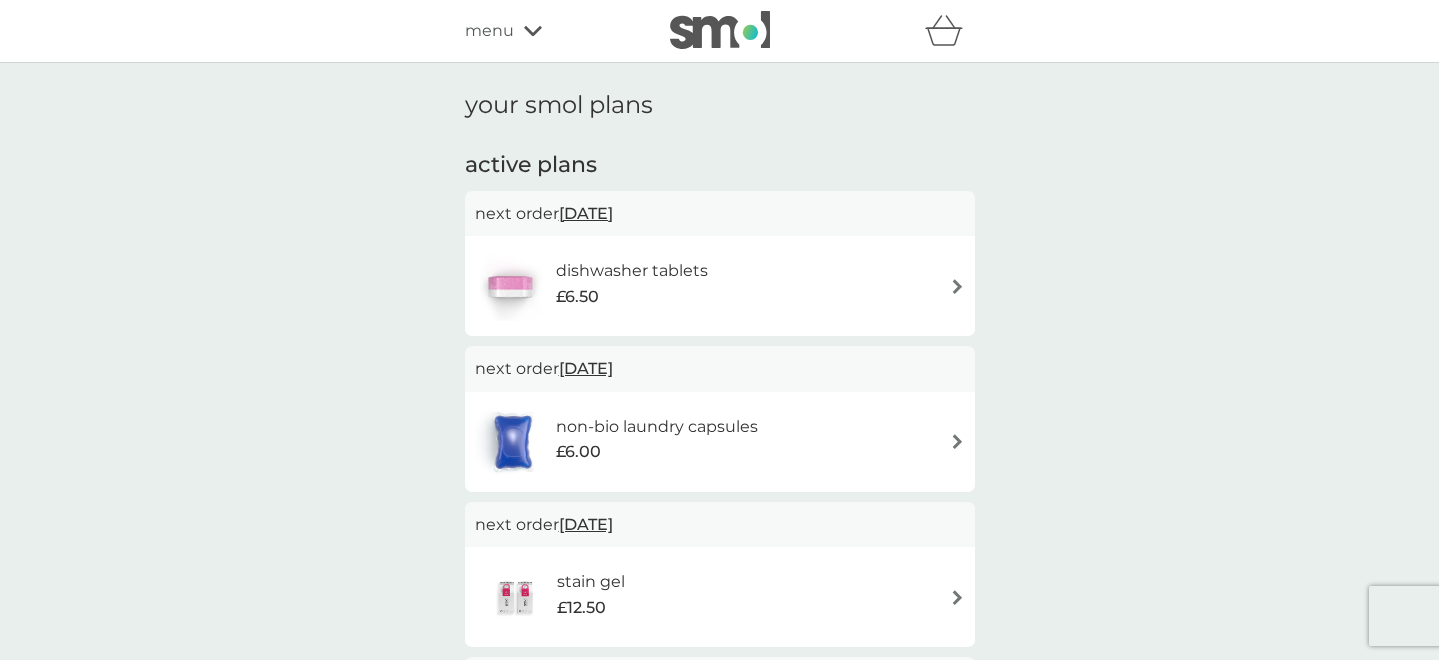scroll, scrollTop: 123, scrollLeft: 0, axis: vertical 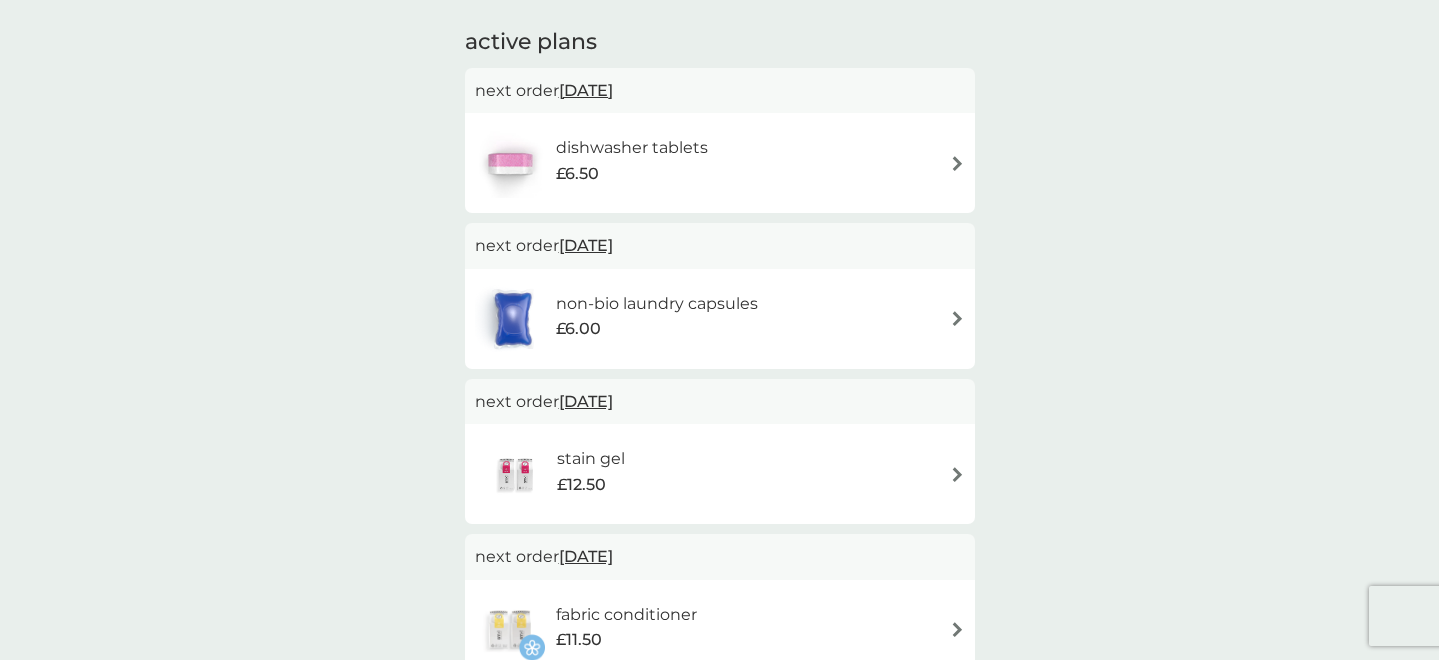 click on "stain gel £12.50" at bounding box center (720, 474) 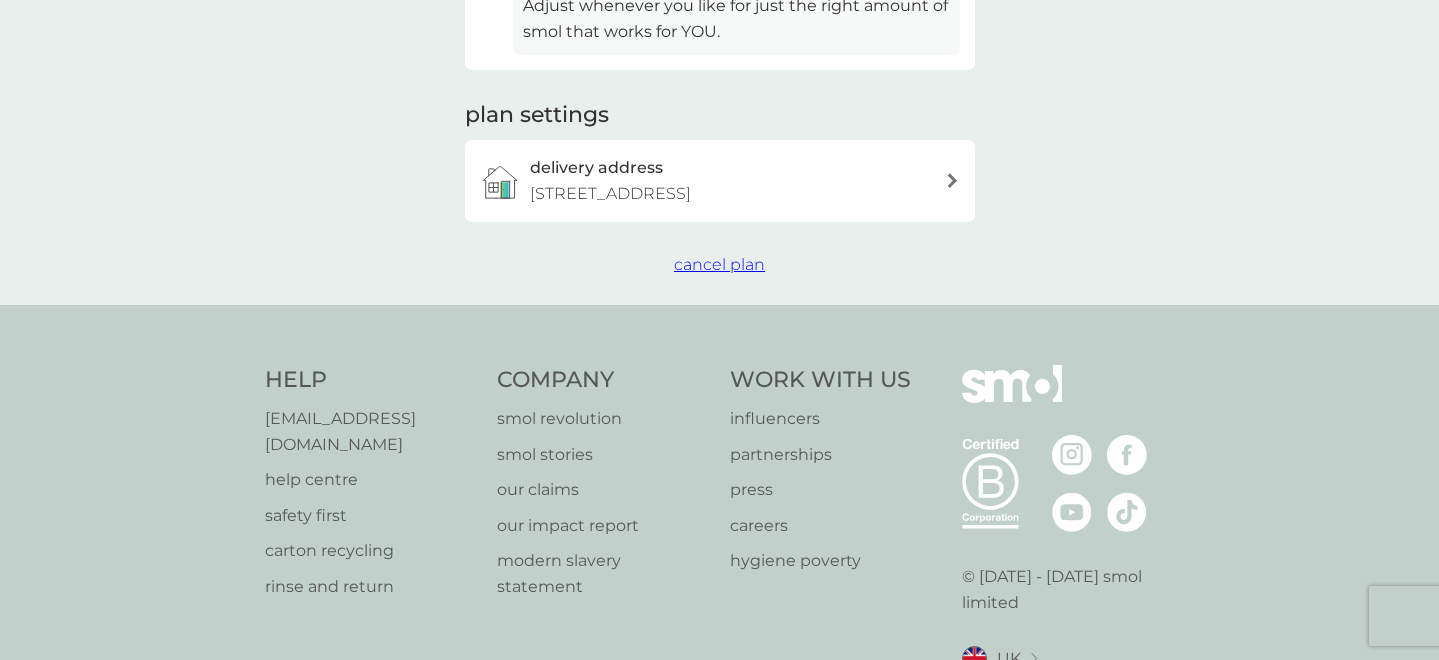 scroll, scrollTop: 636, scrollLeft: 0, axis: vertical 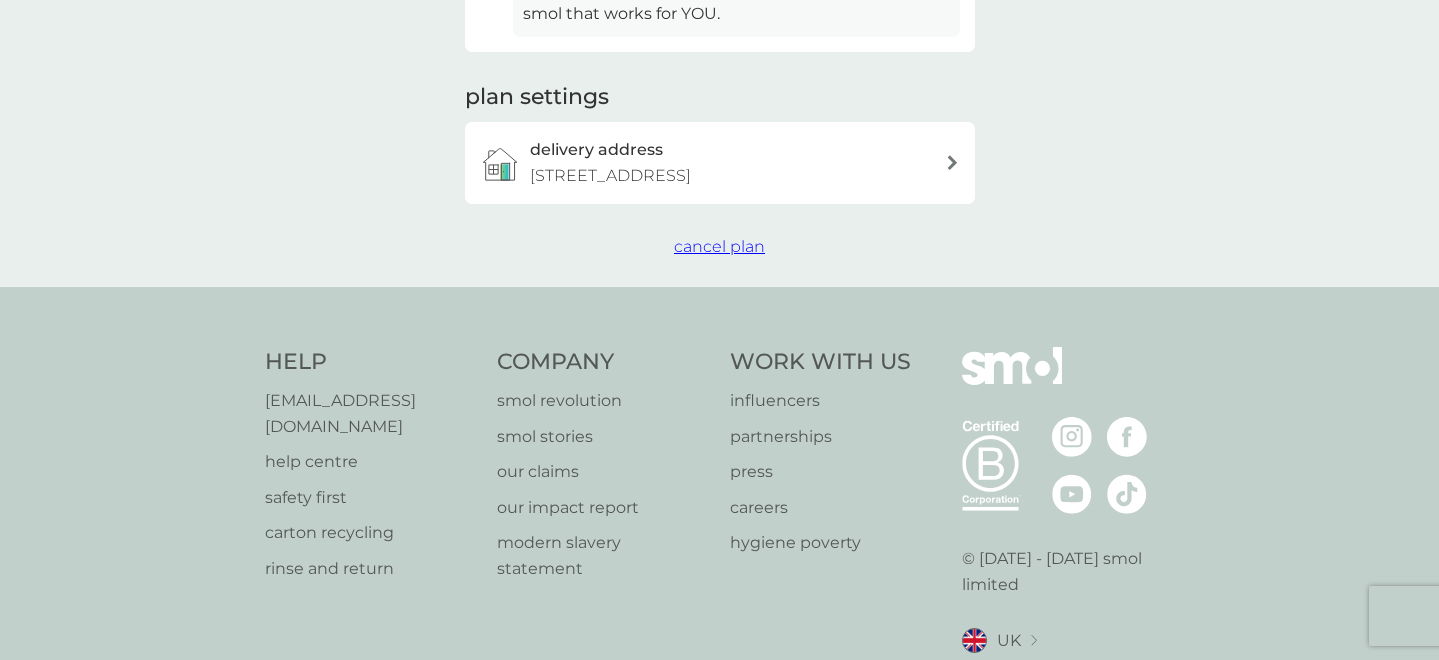 click on "cancel plan" at bounding box center (719, 246) 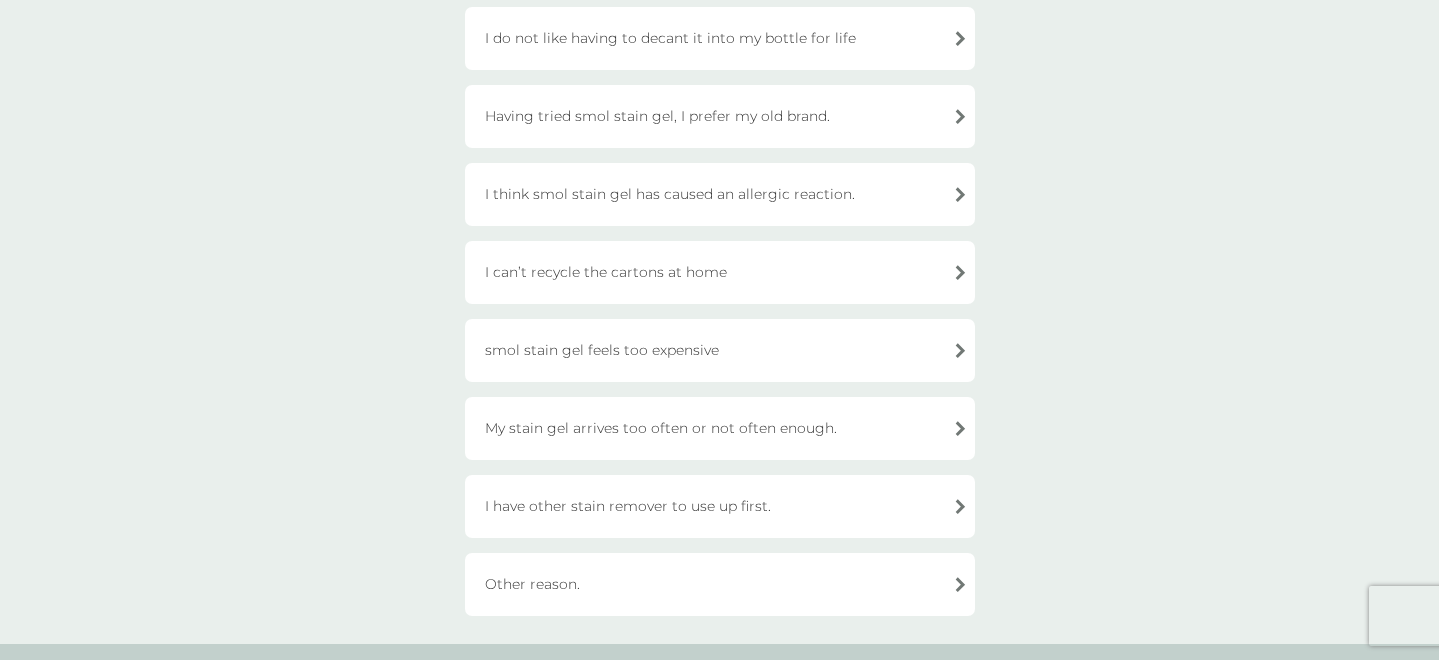 scroll, scrollTop: 467, scrollLeft: 0, axis: vertical 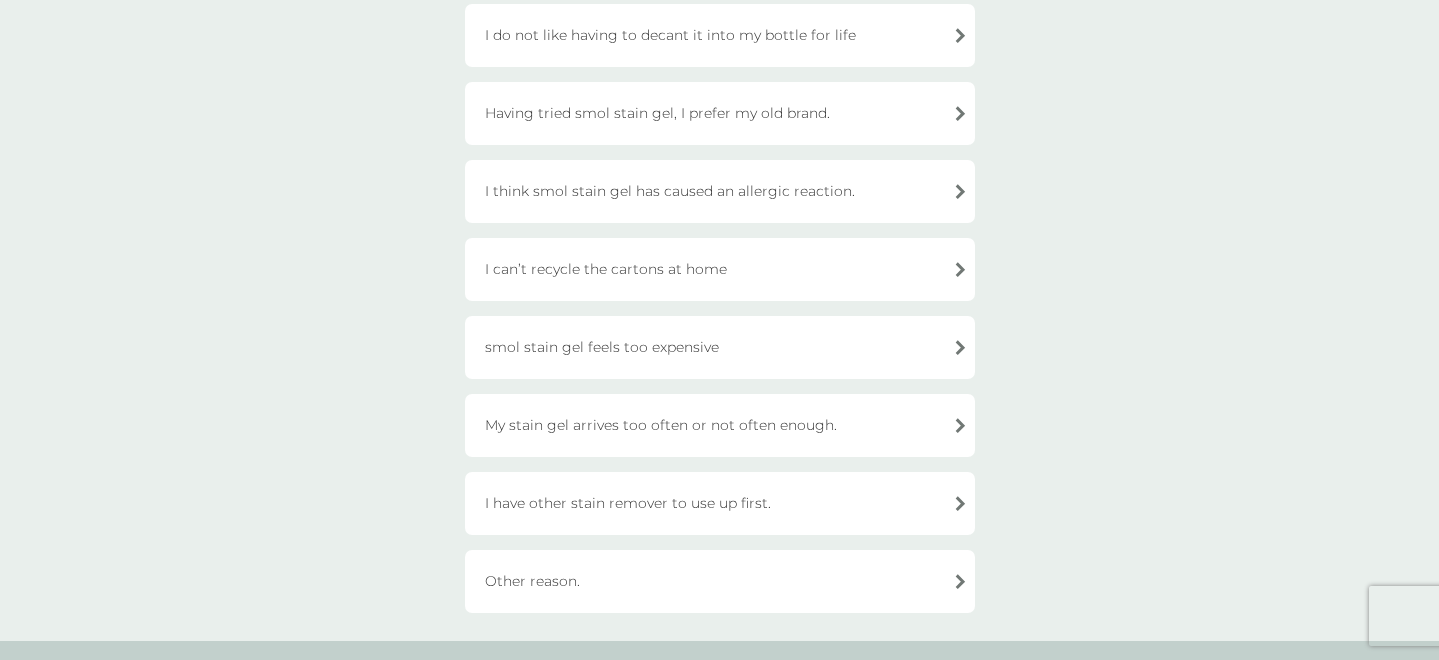 click on "I have other stain remover to use up first." at bounding box center (720, 503) 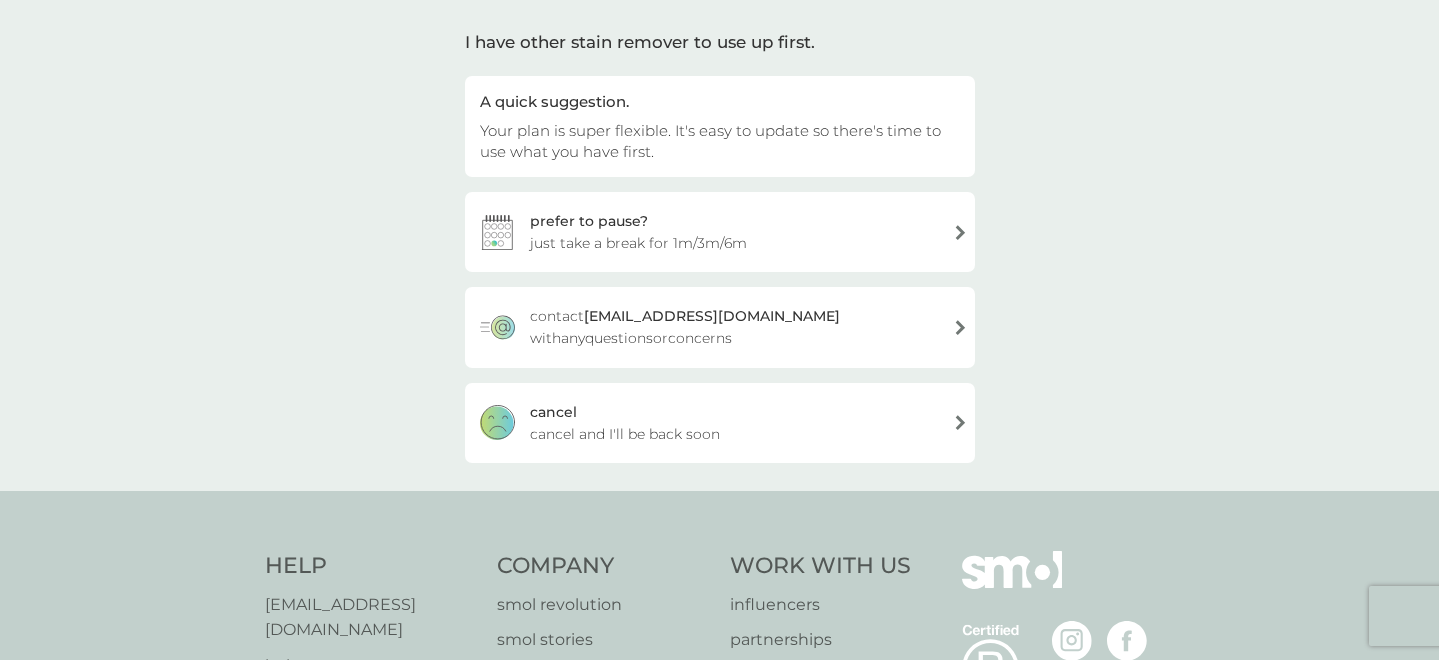 scroll, scrollTop: 121, scrollLeft: 0, axis: vertical 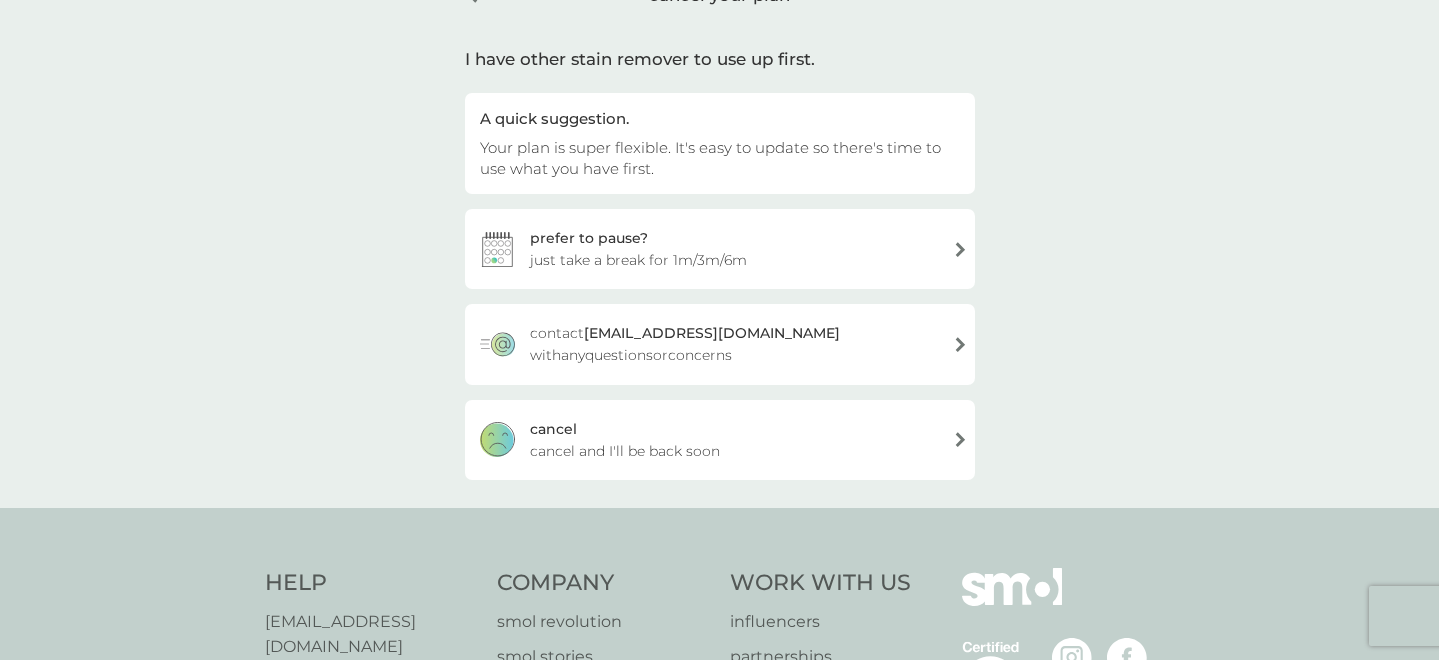 click on "prefer to pause? just take a break for 1m/3m/6m" at bounding box center [720, 249] 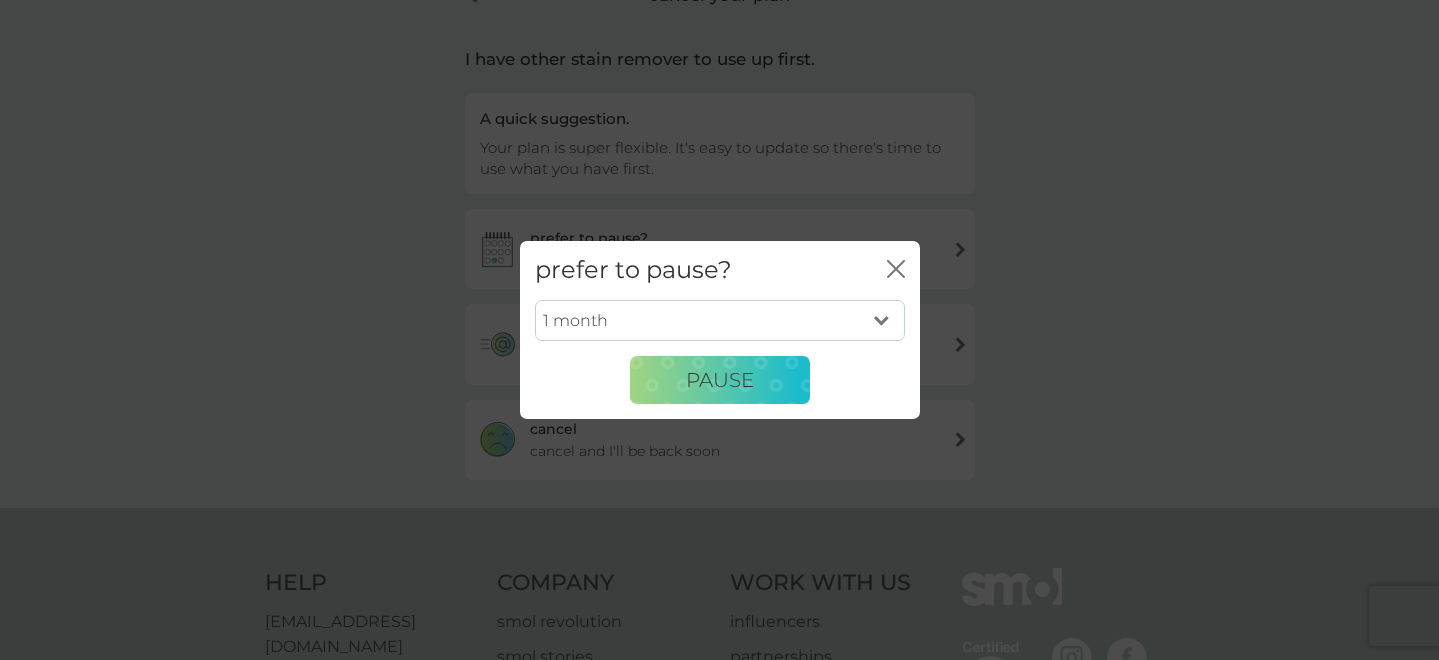 click on "1 month 3 months 6 months" at bounding box center (720, 321) 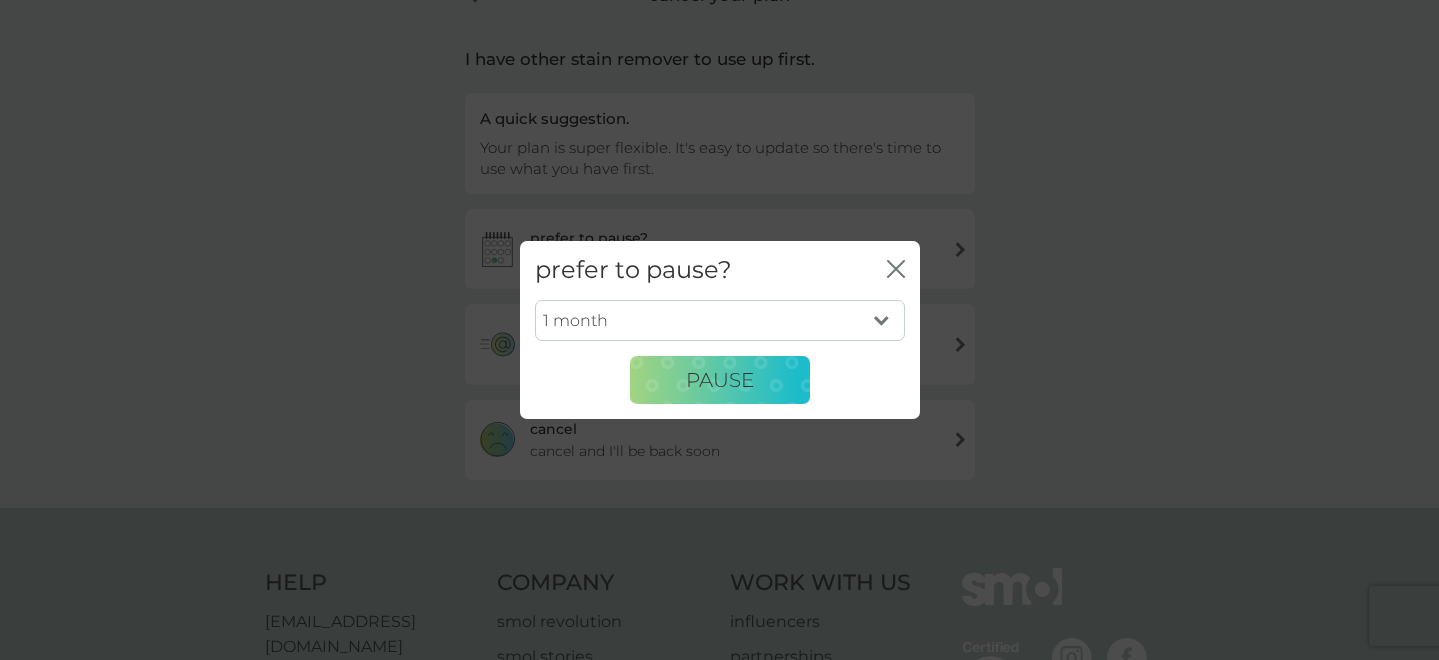 select on "3" 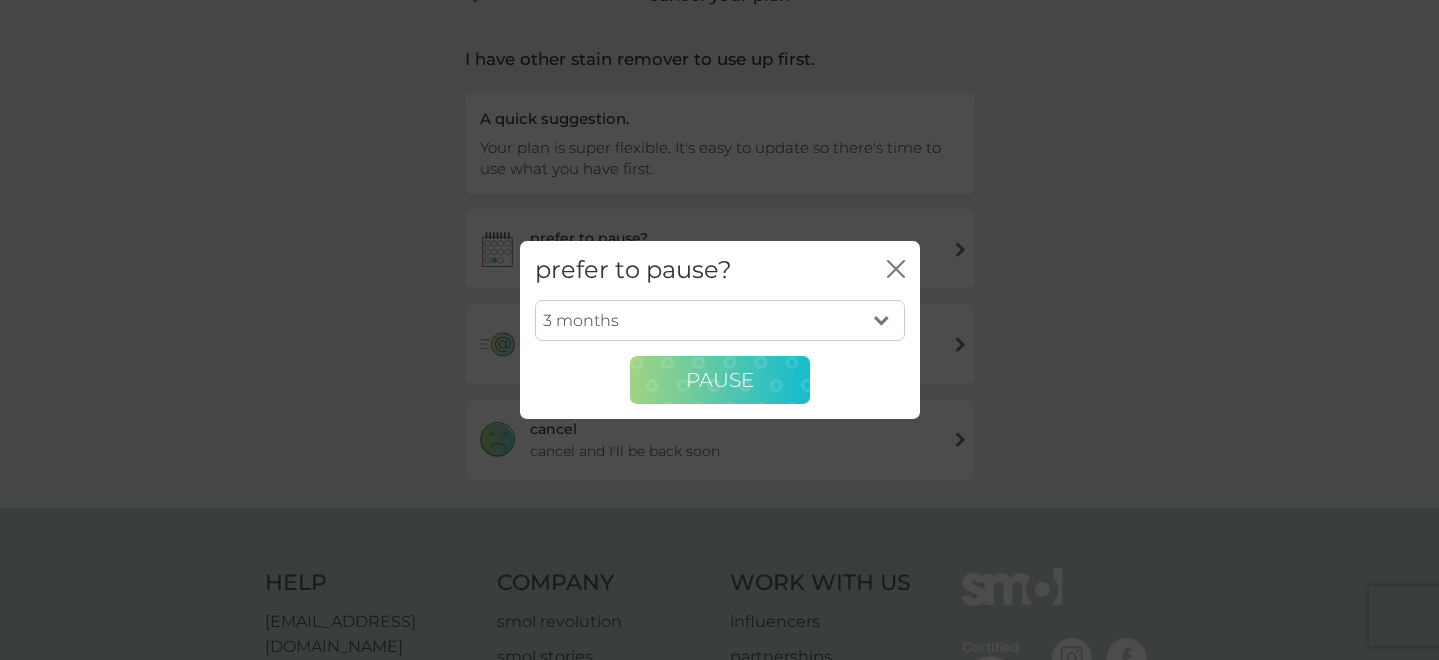 click on "PAUSE" at bounding box center (720, 380) 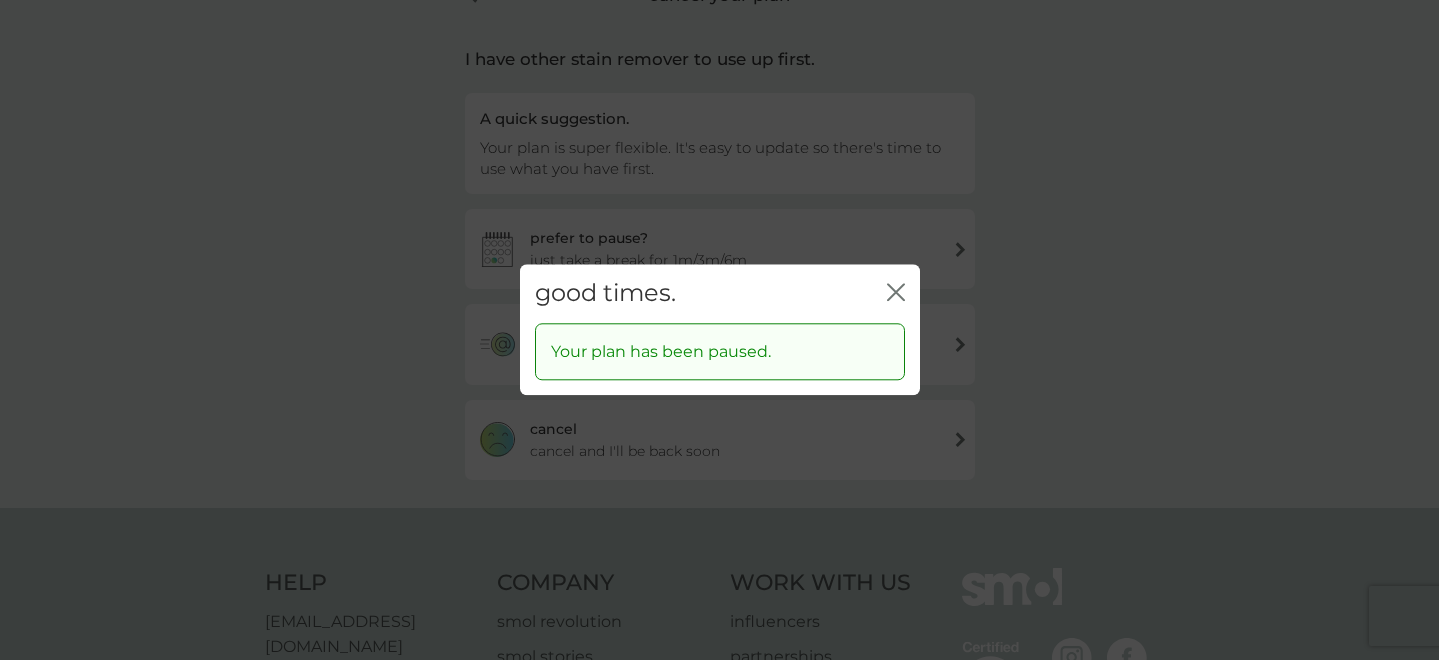 click 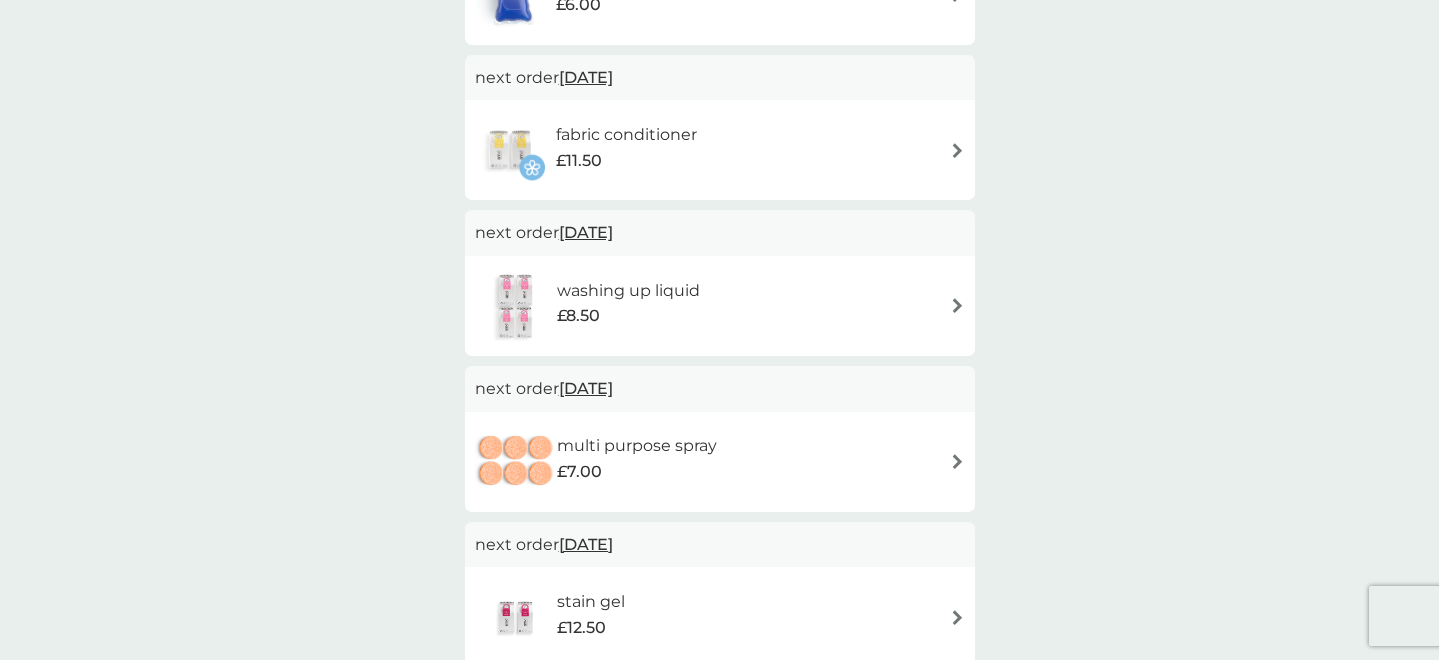 scroll, scrollTop: 449, scrollLeft: 0, axis: vertical 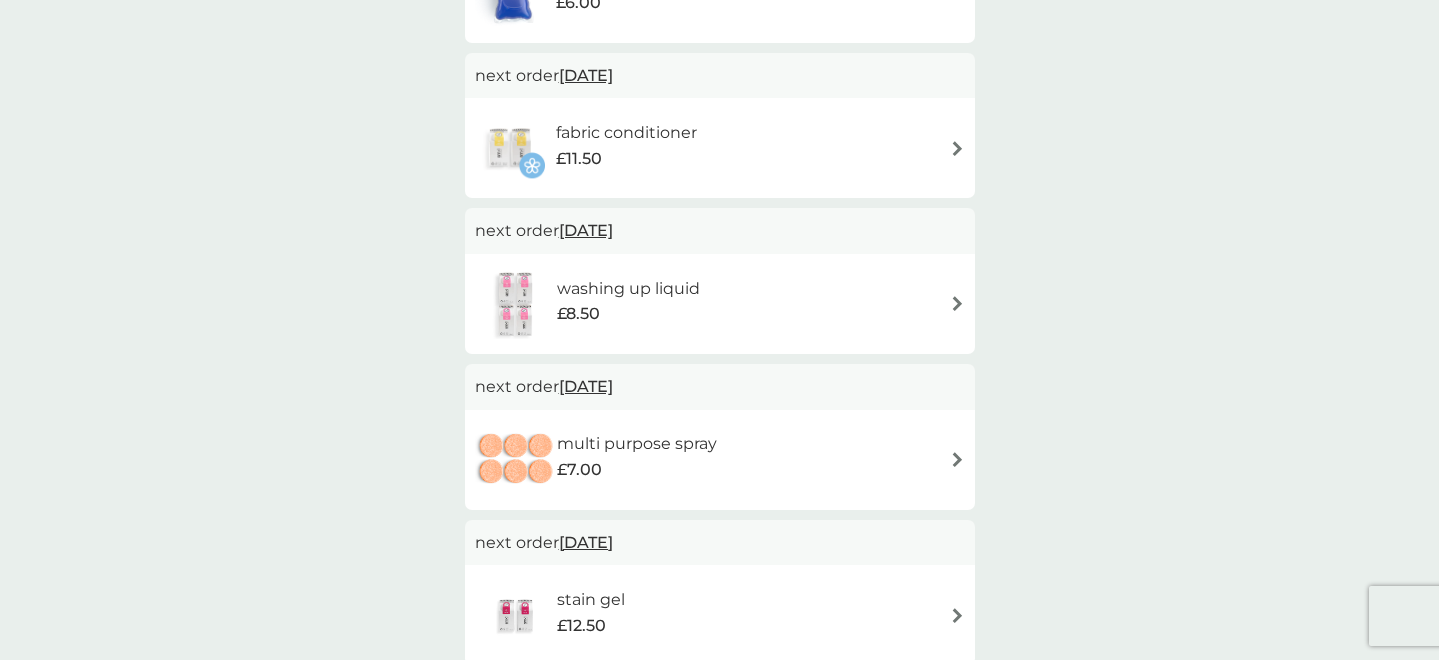 click on "washing up liquid £8.50" at bounding box center (720, 304) 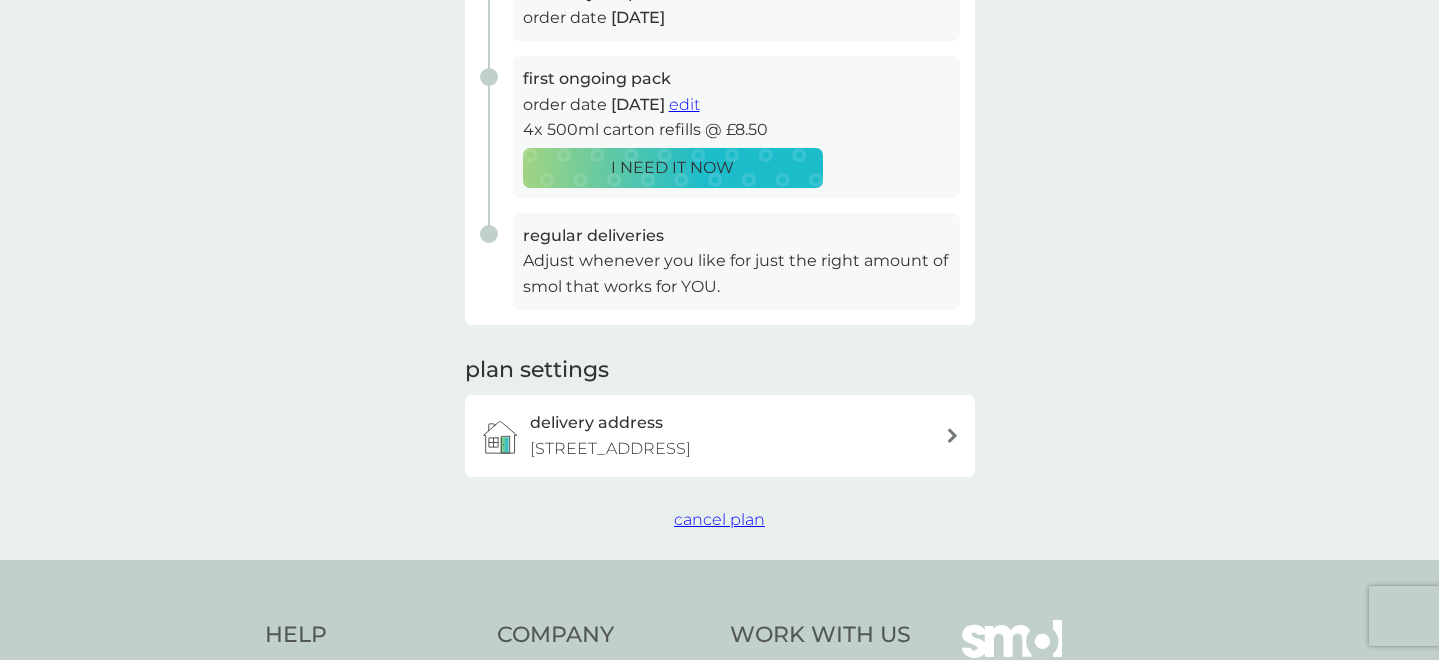 scroll, scrollTop: 464, scrollLeft: 0, axis: vertical 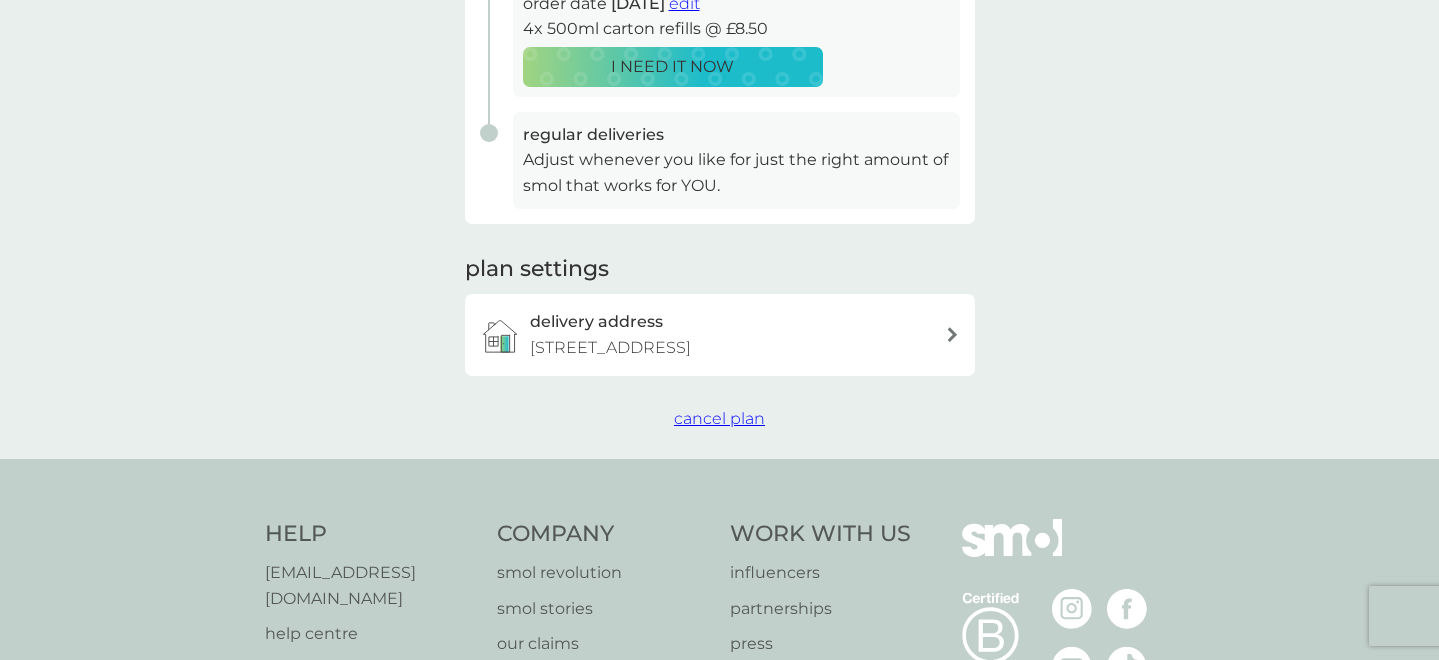 click on "cancel plan" at bounding box center [719, 418] 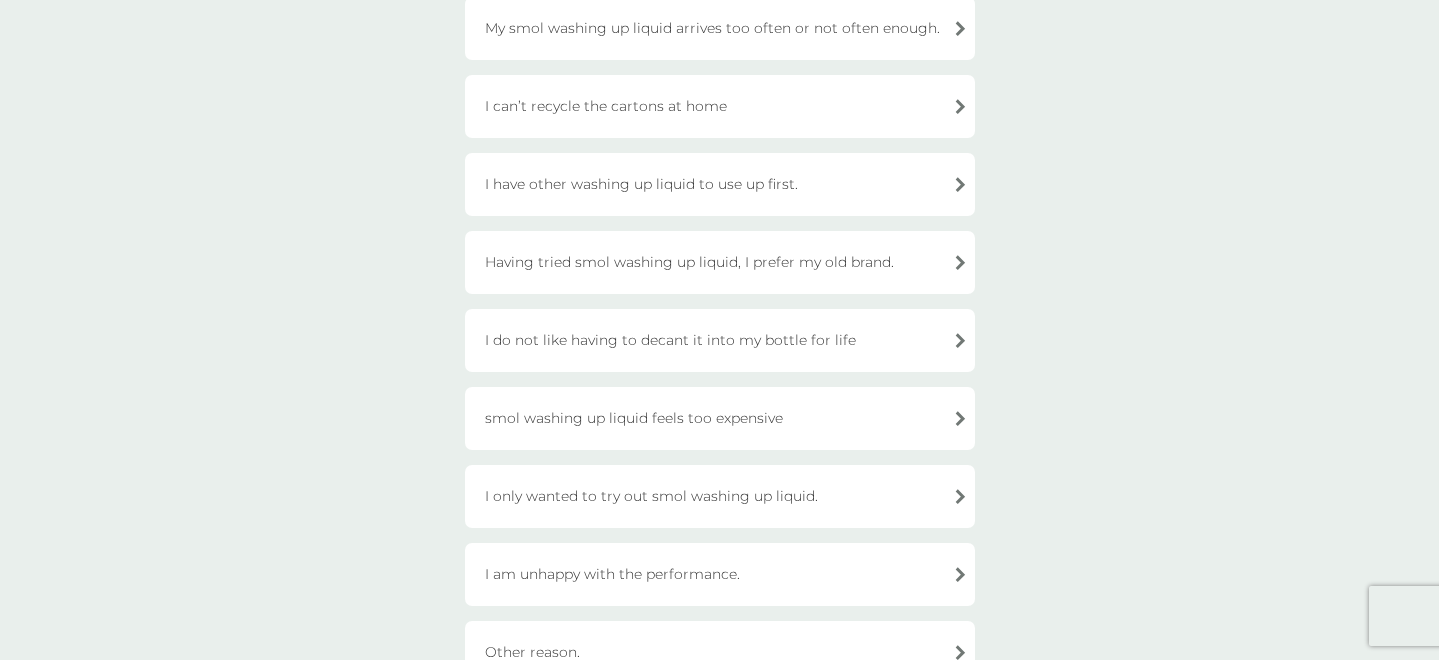 scroll, scrollTop: 51, scrollLeft: 0, axis: vertical 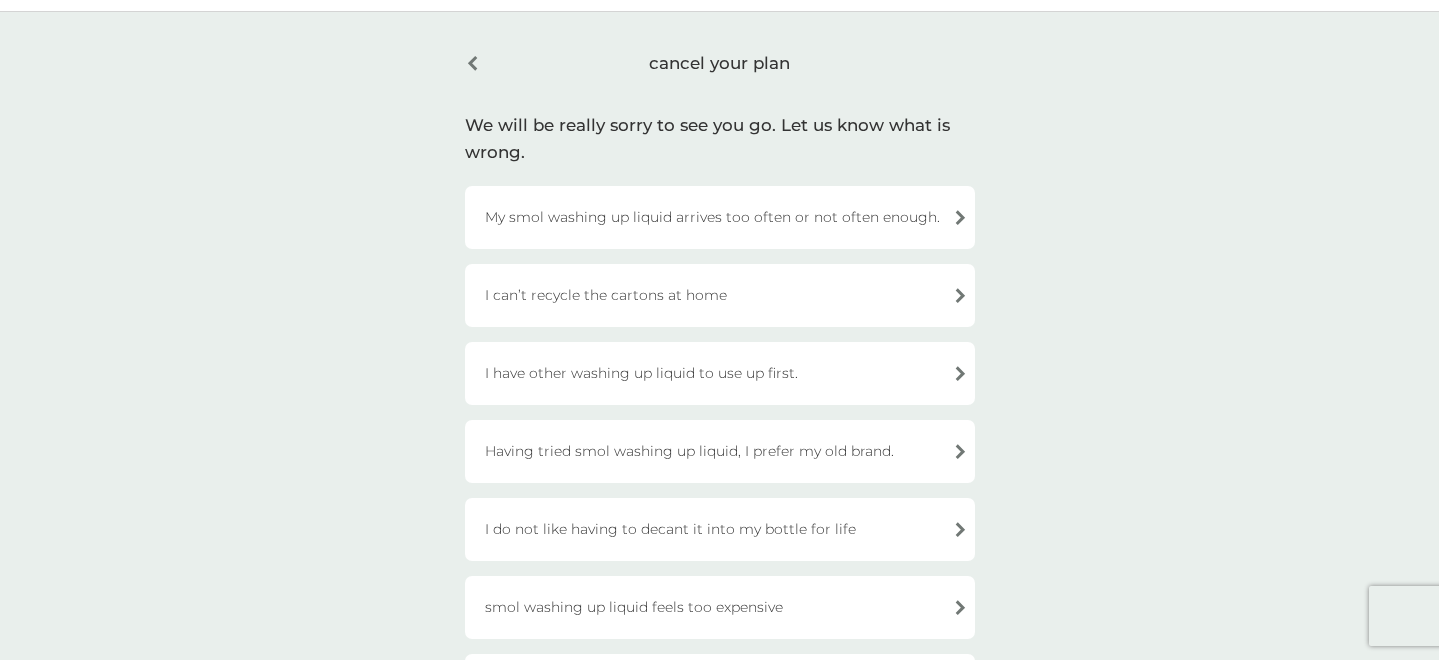 click on "I have other washing up liquid to use up first." at bounding box center [720, 373] 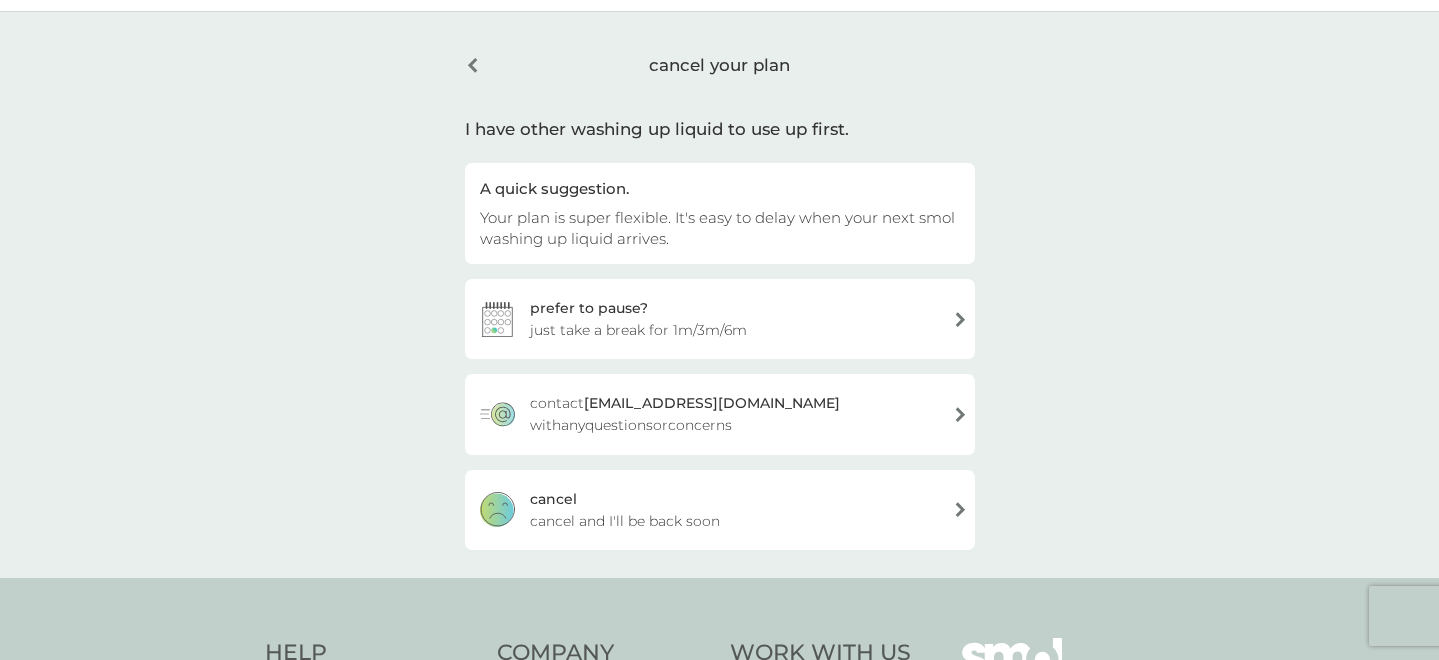 click on "just take a break for 1m/3m/6m" at bounding box center (638, 330) 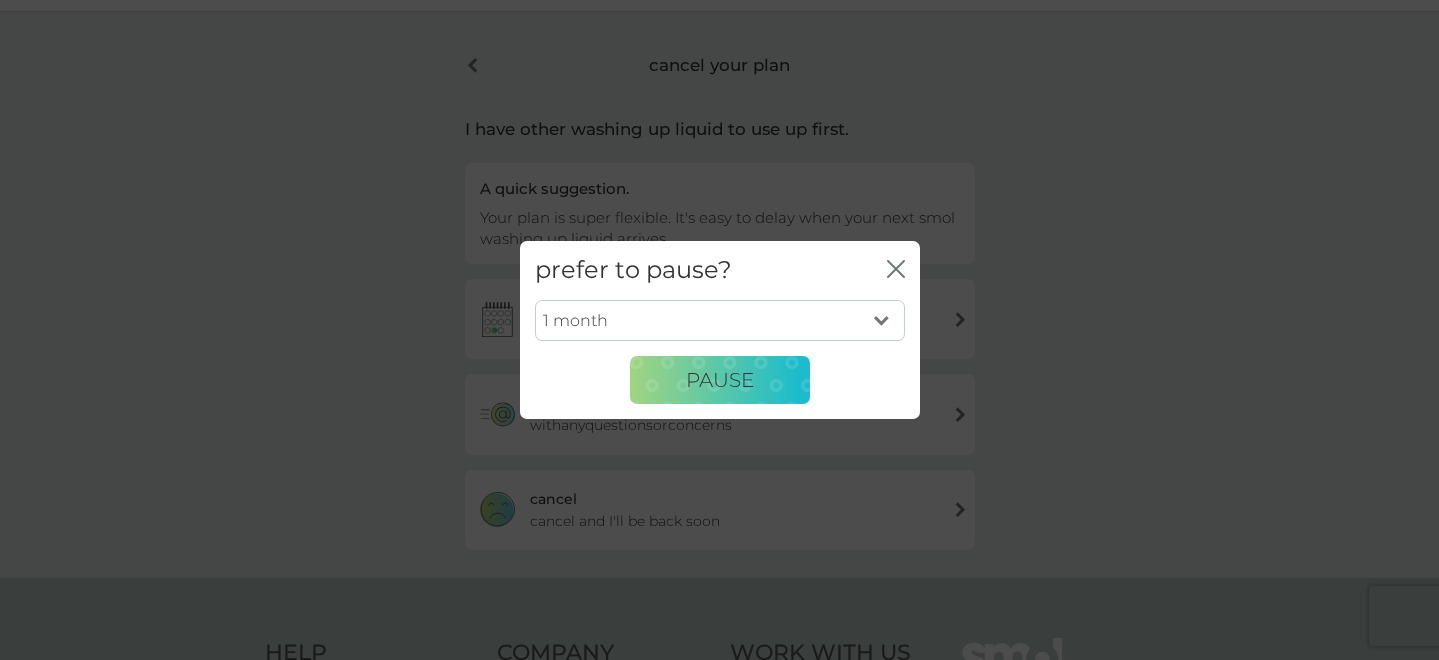 click on "1 month 3 months 6 months" at bounding box center [720, 321] 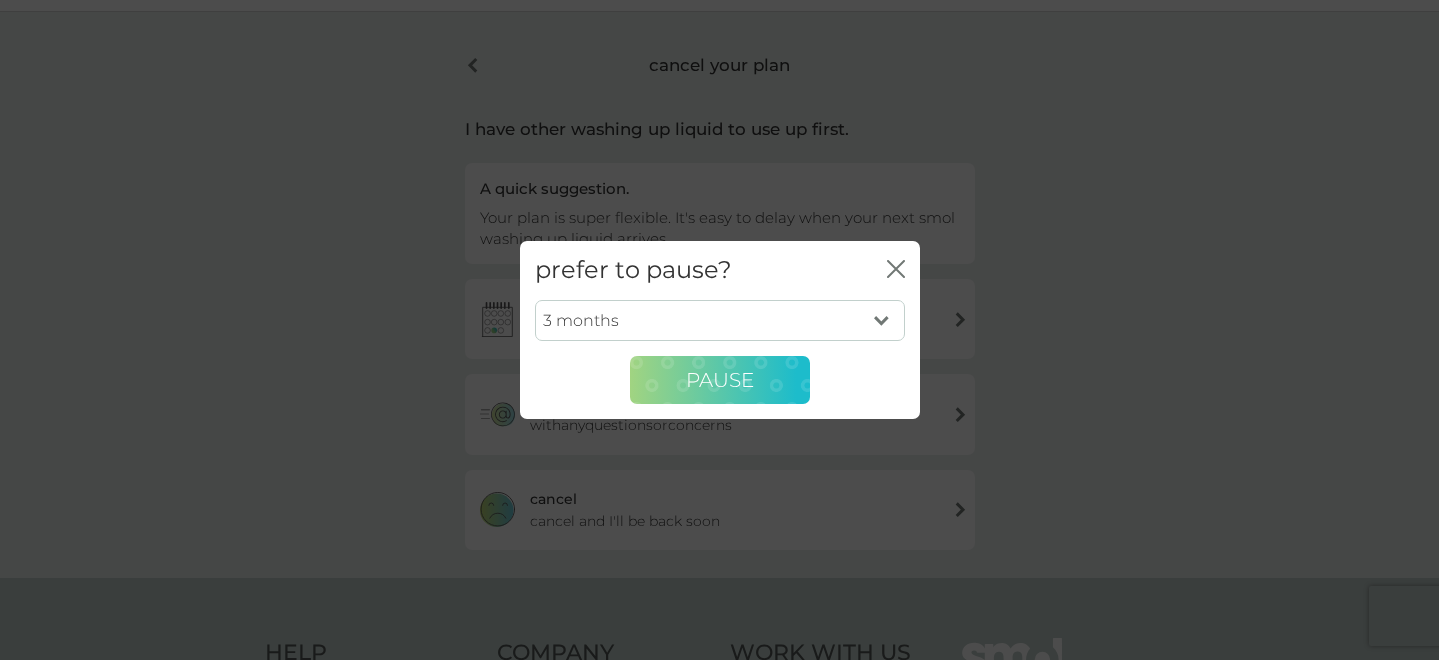 click on "PAUSE" at bounding box center [720, 380] 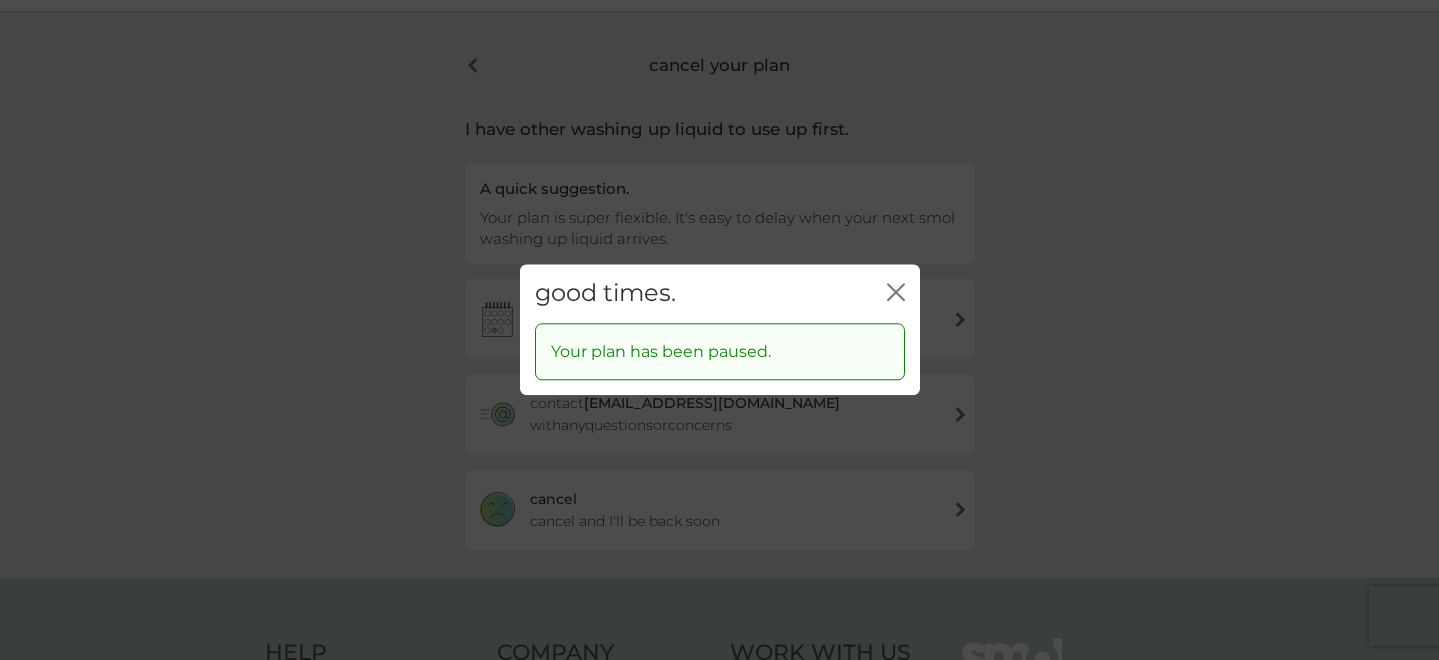 click 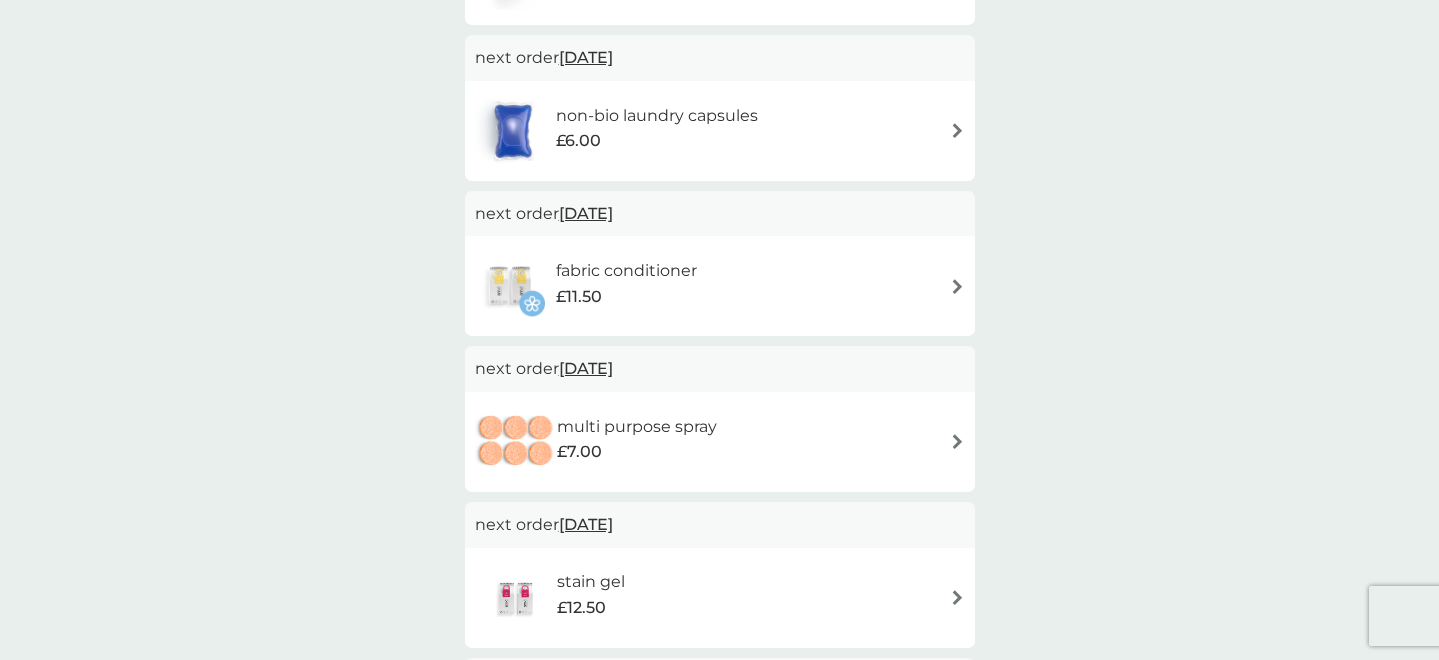 scroll, scrollTop: 291, scrollLeft: 0, axis: vertical 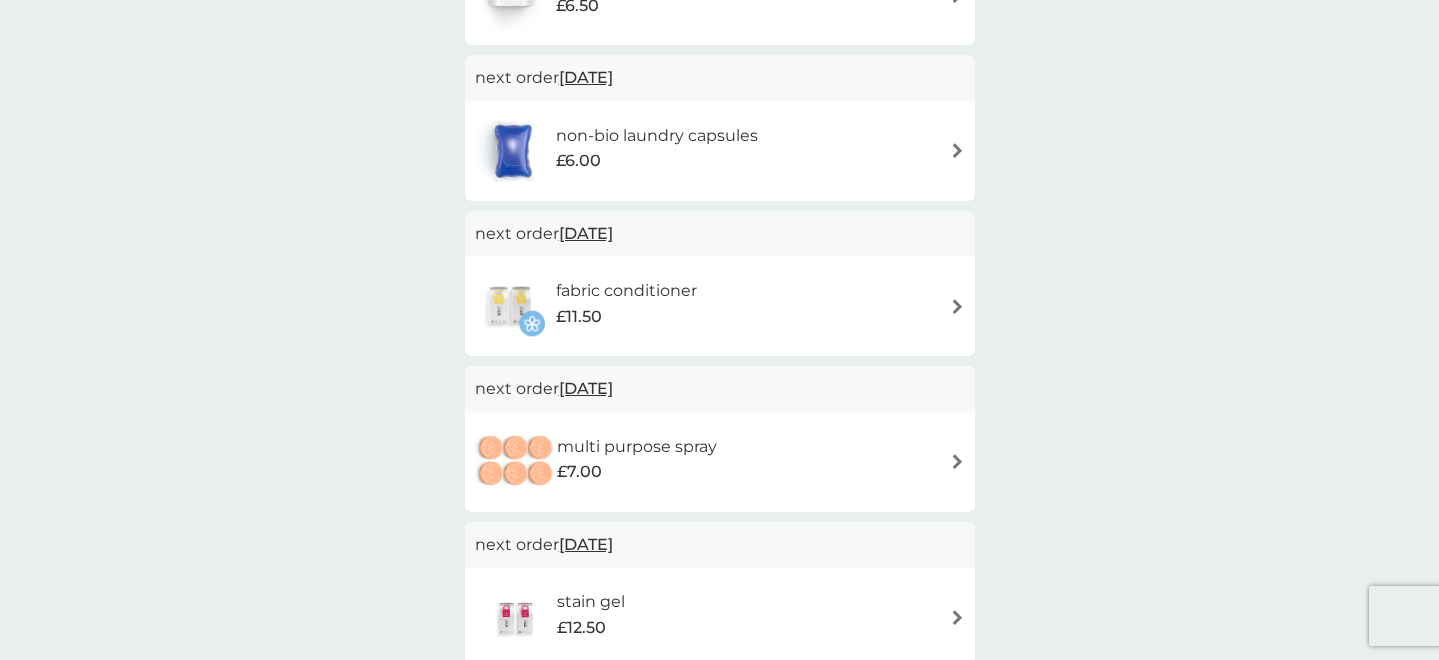 click on "fabric conditioner" at bounding box center [626, 291] 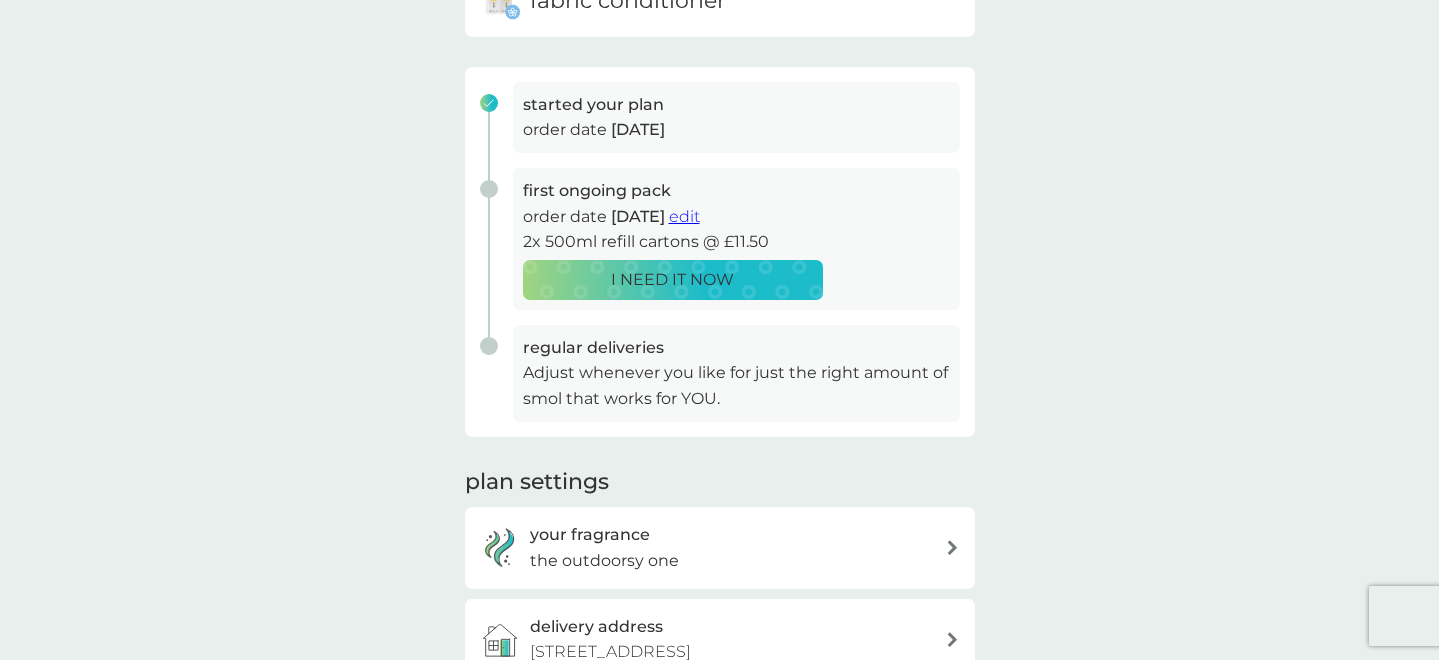 scroll, scrollTop: 461, scrollLeft: 0, axis: vertical 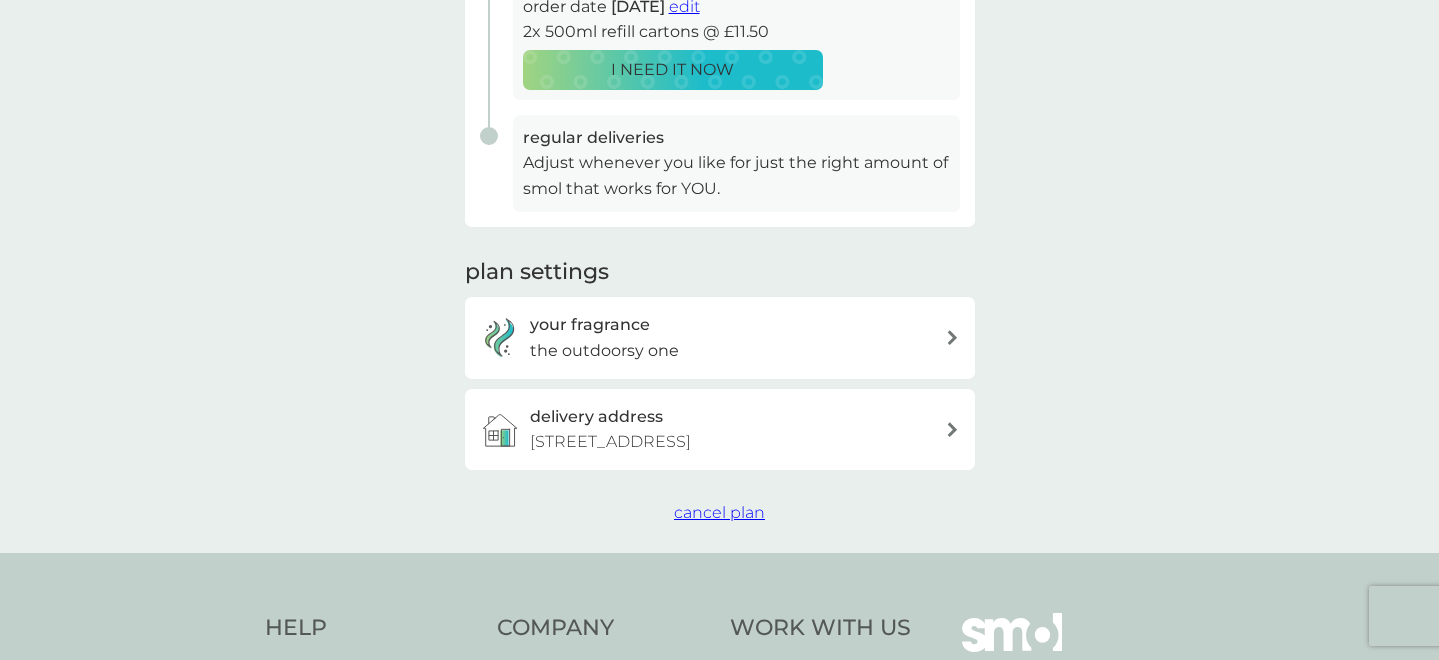 click on "cancel plan" at bounding box center (719, 512) 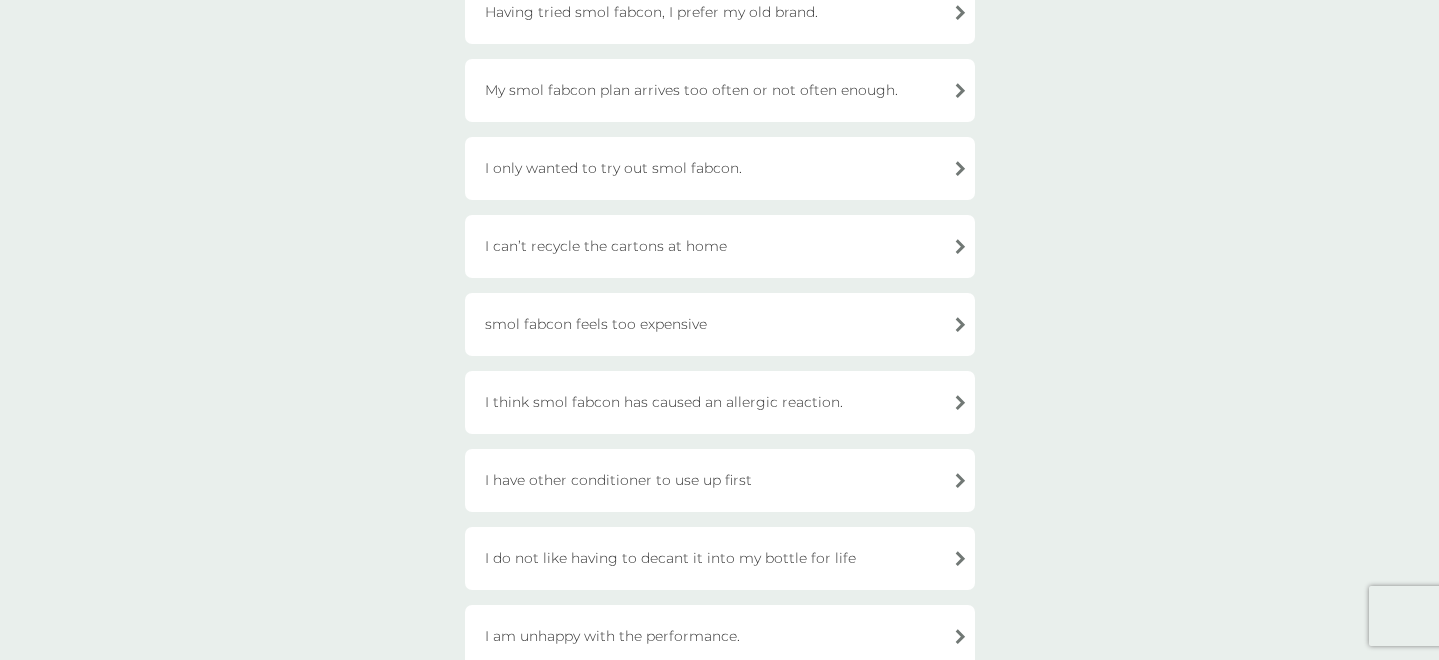 scroll, scrollTop: 0, scrollLeft: 0, axis: both 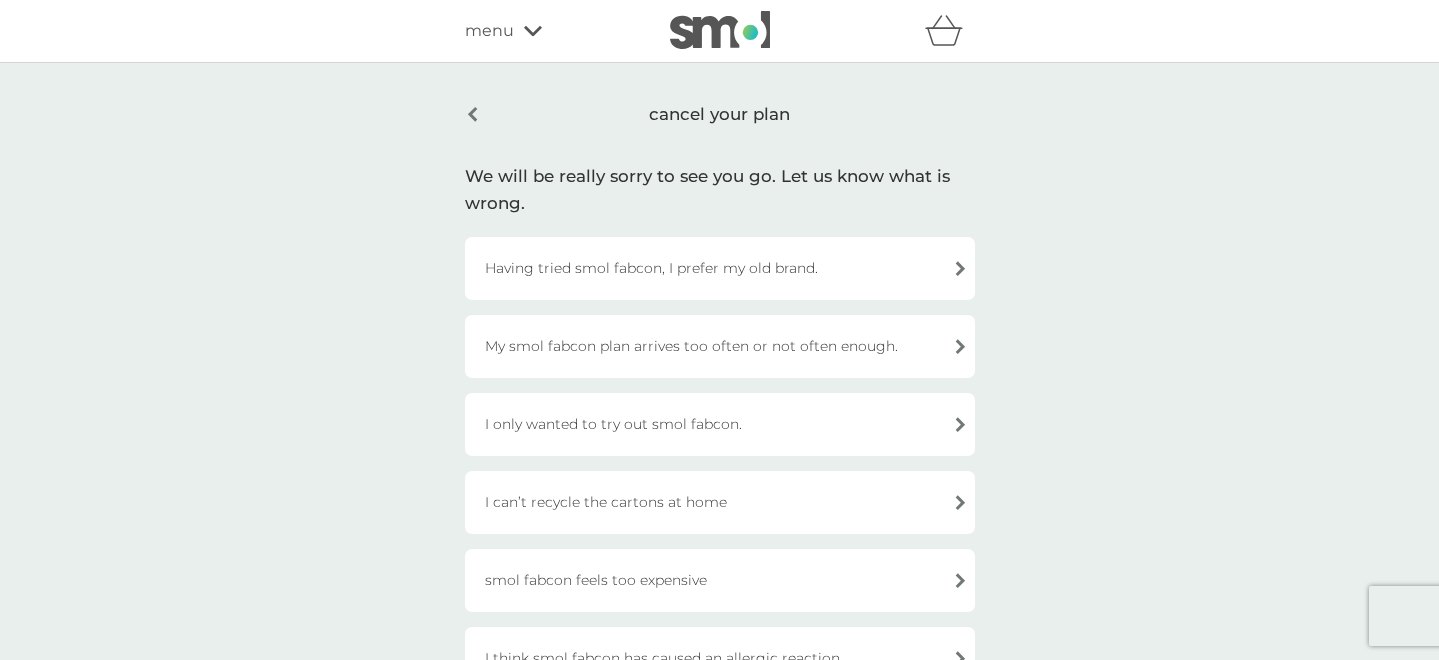 click on "cancel your plan" at bounding box center [720, 114] 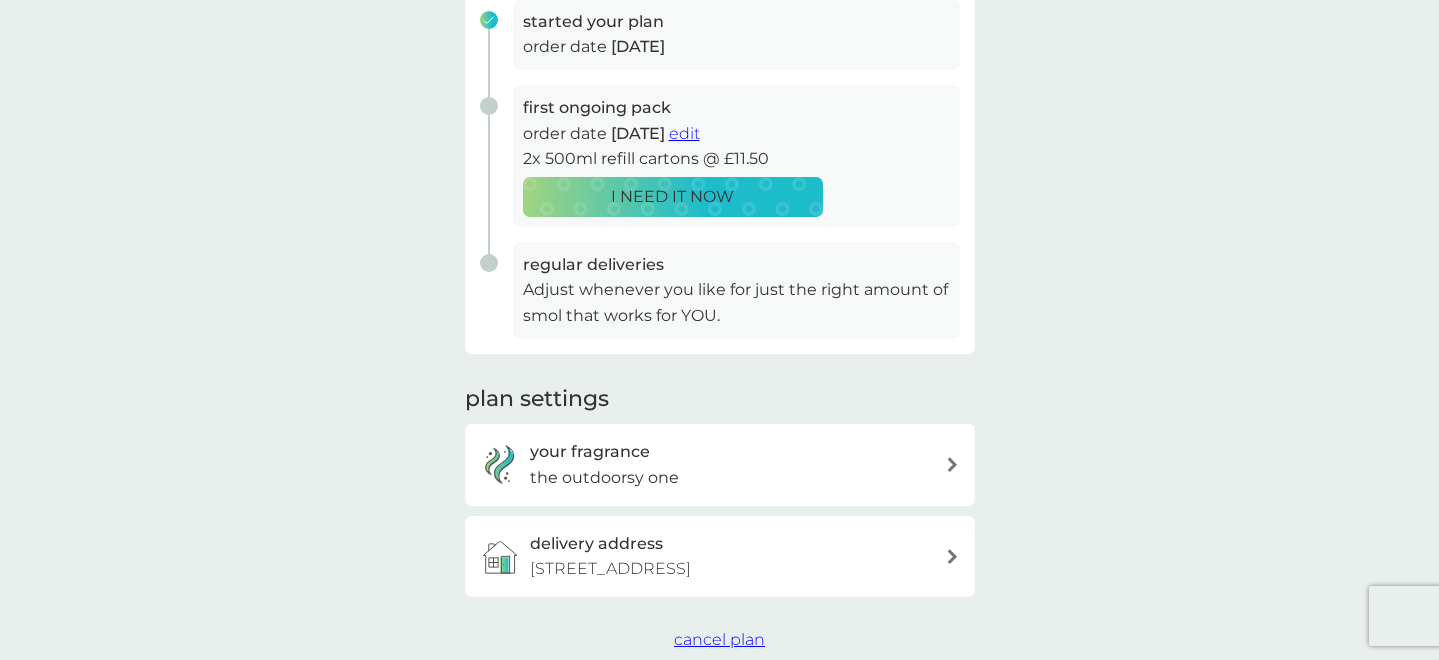 scroll, scrollTop: 221, scrollLeft: 0, axis: vertical 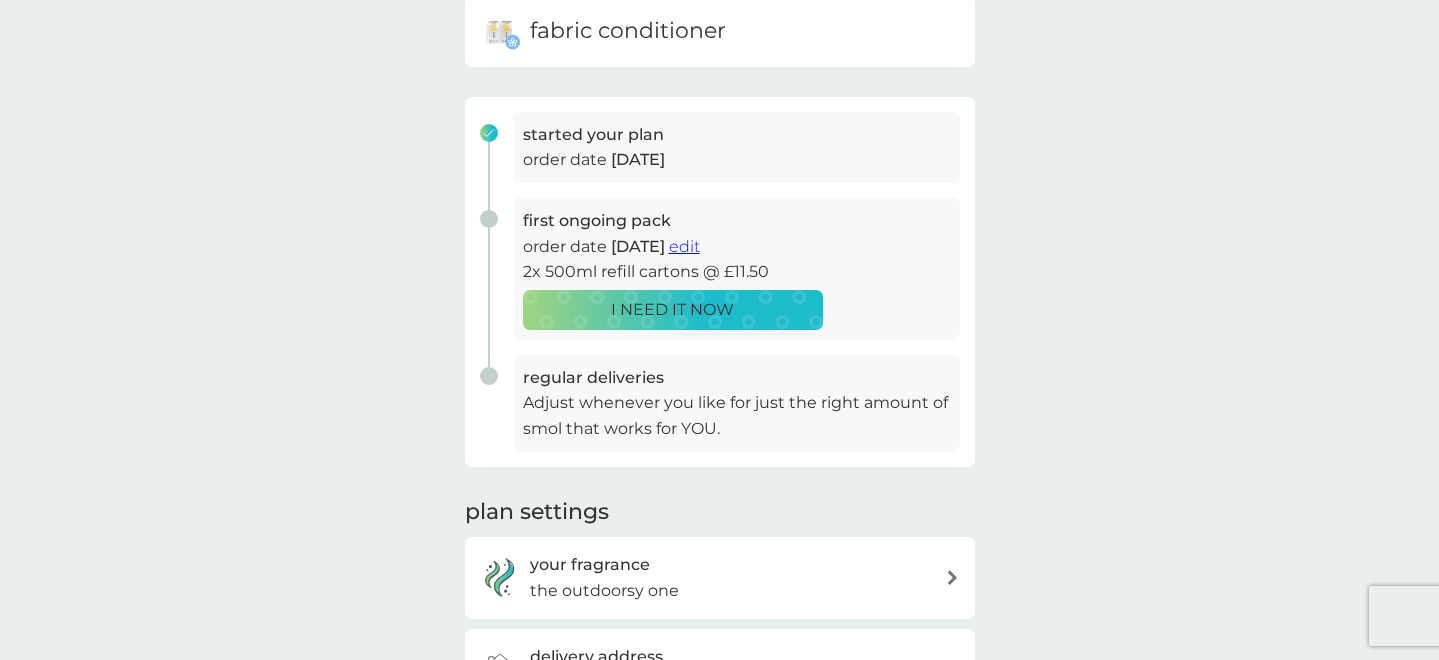click on "edit" at bounding box center [684, 246] 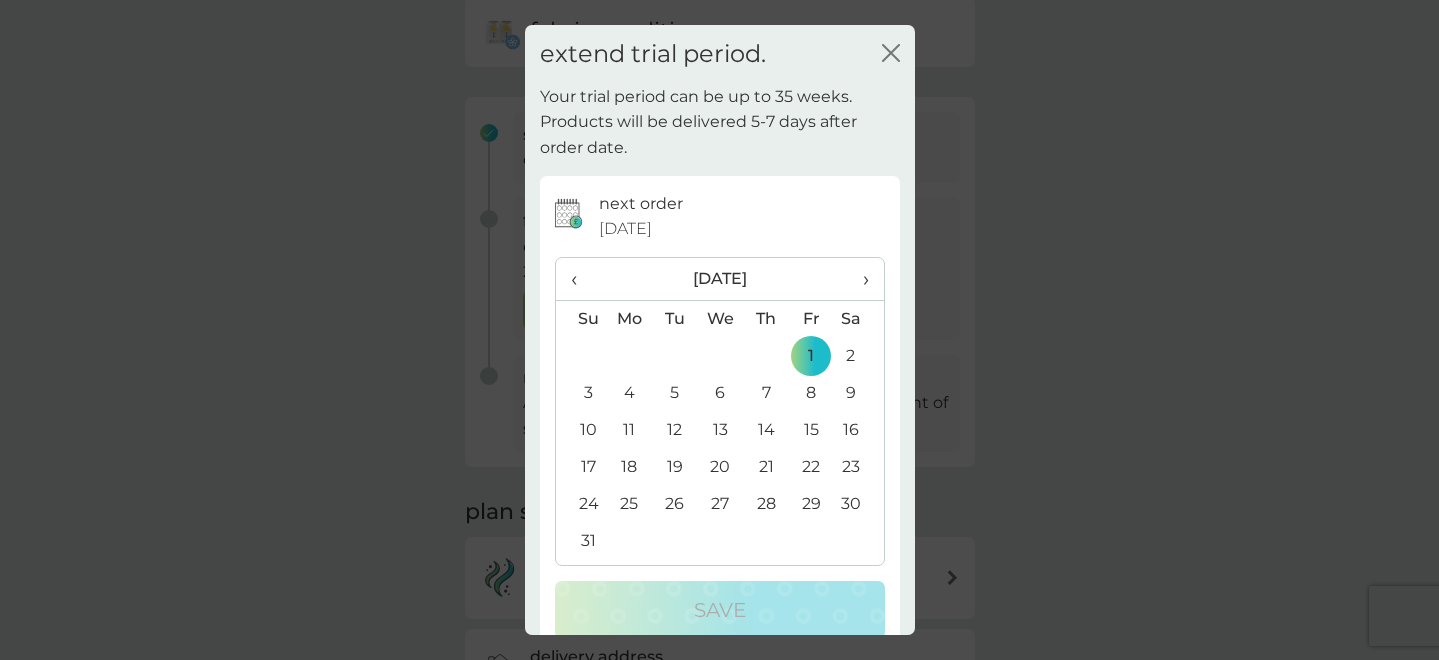 click on "7" at bounding box center (765, 393) 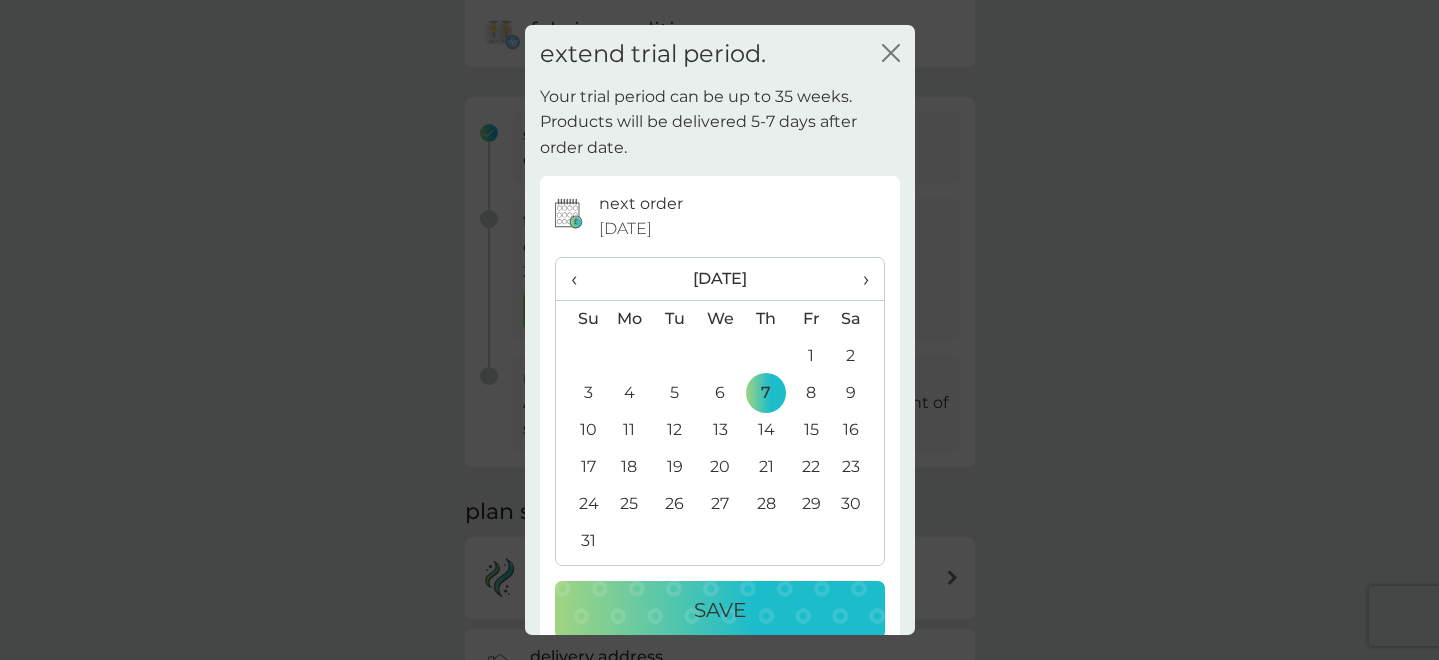click on "Save" at bounding box center (720, 610) 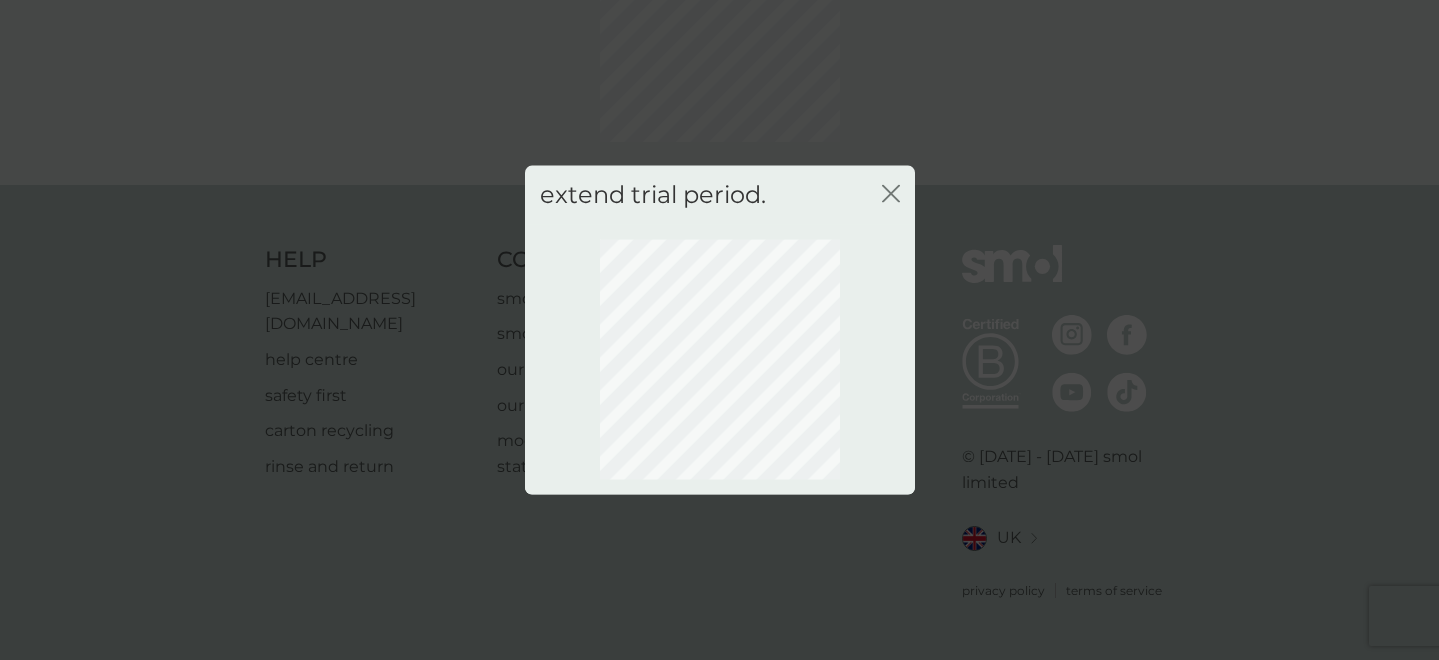 scroll, scrollTop: 178, scrollLeft: 0, axis: vertical 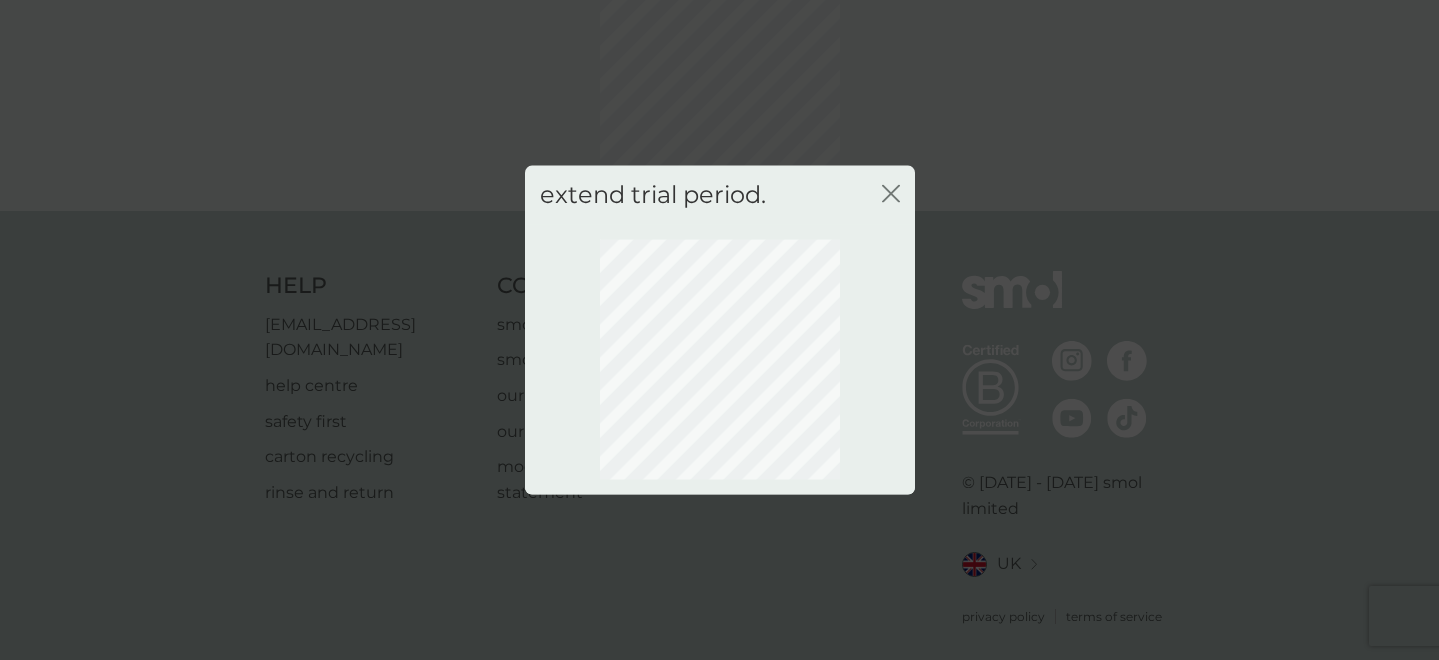 click on "close" 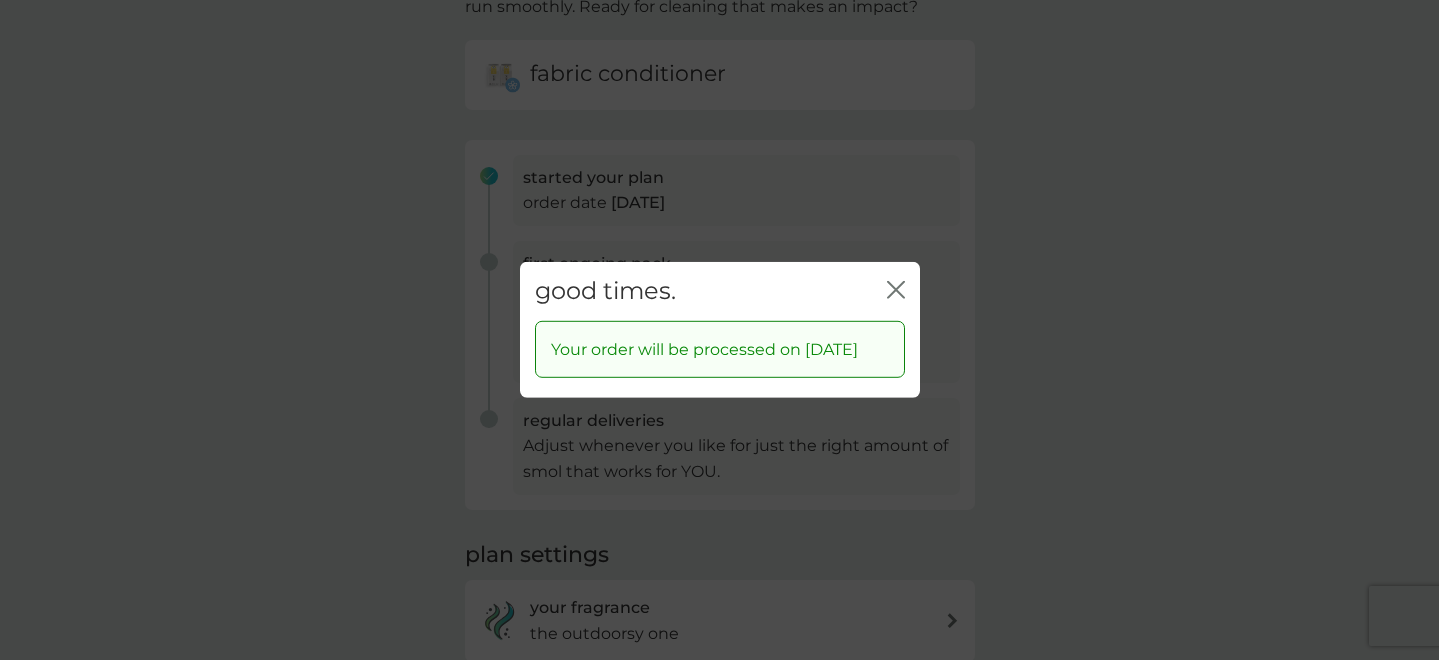 click on "close" at bounding box center (896, 291) 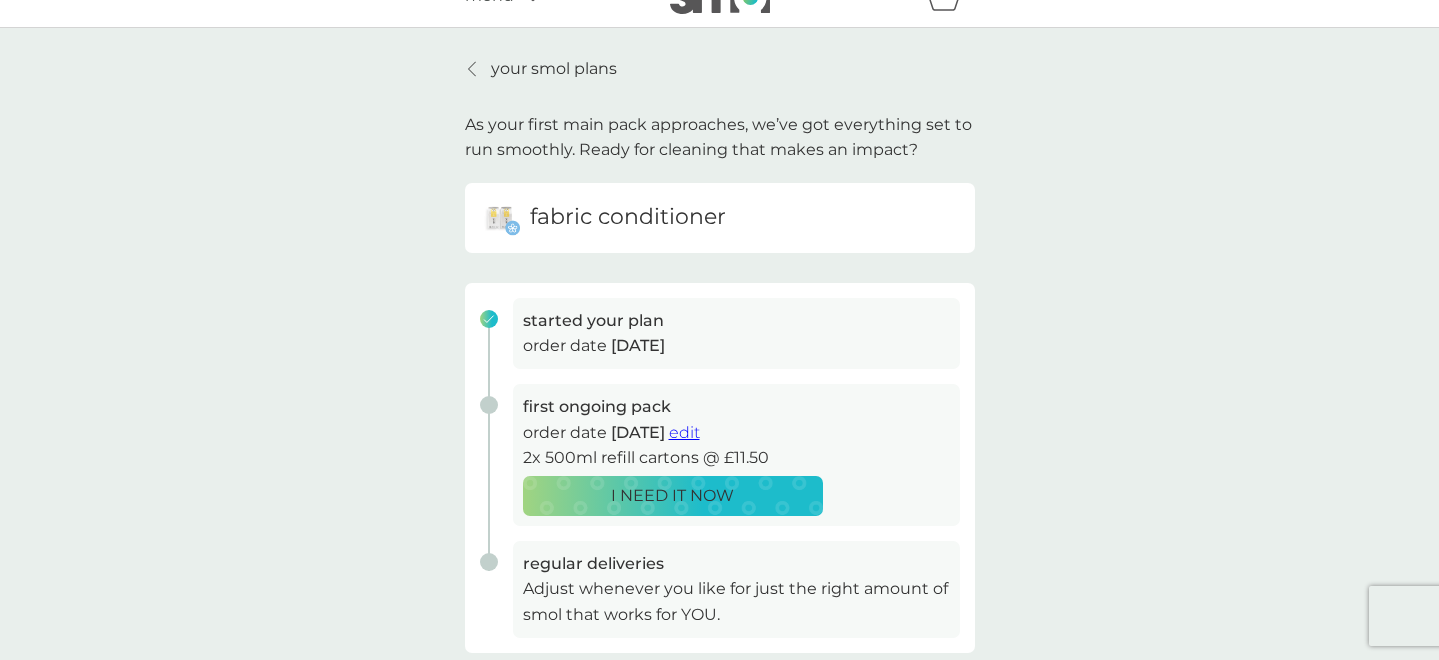 scroll, scrollTop: 0, scrollLeft: 0, axis: both 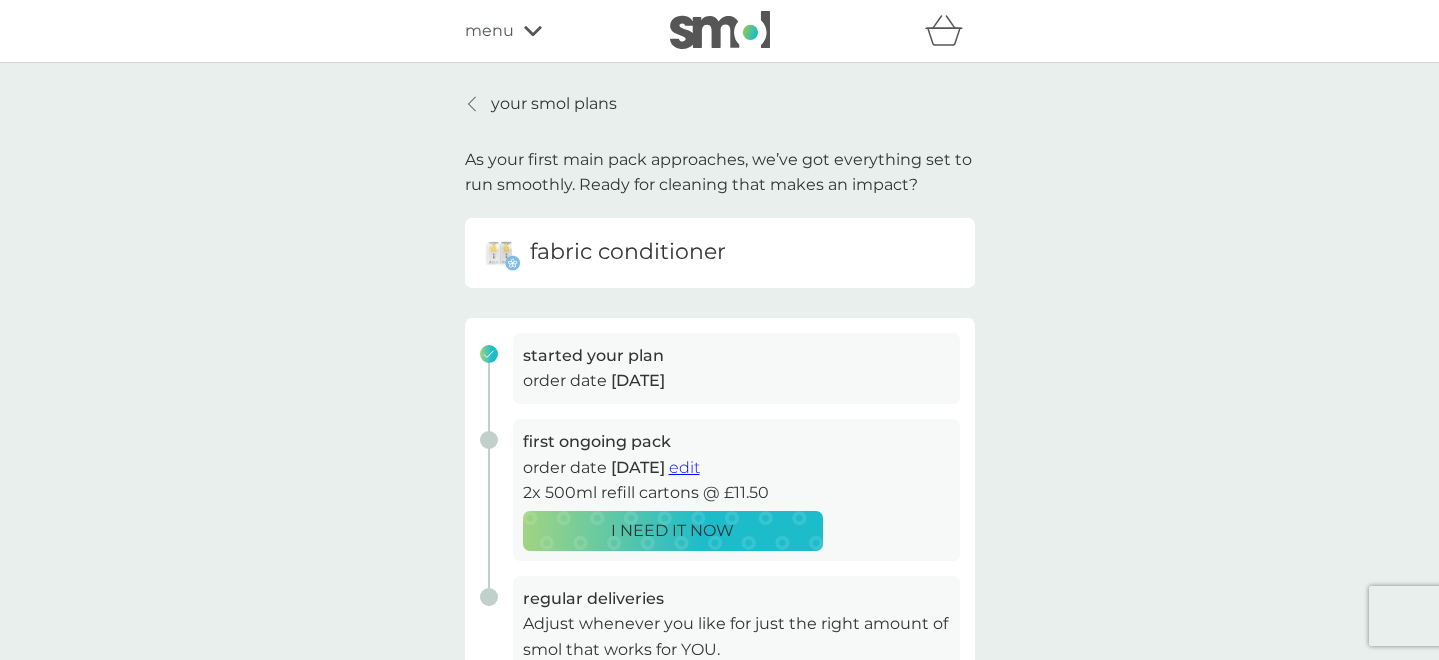 click on "your smol plans" at bounding box center [554, 104] 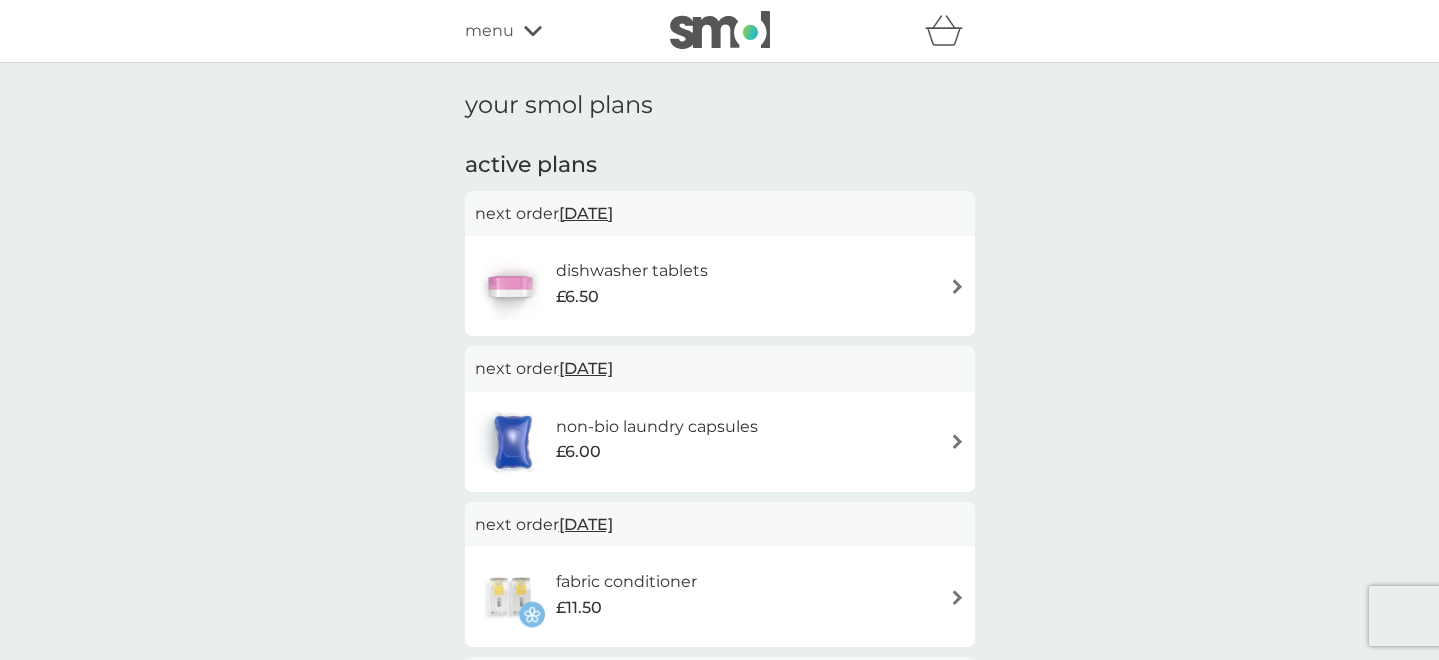 click on "dishwasher tablets" at bounding box center [632, 271] 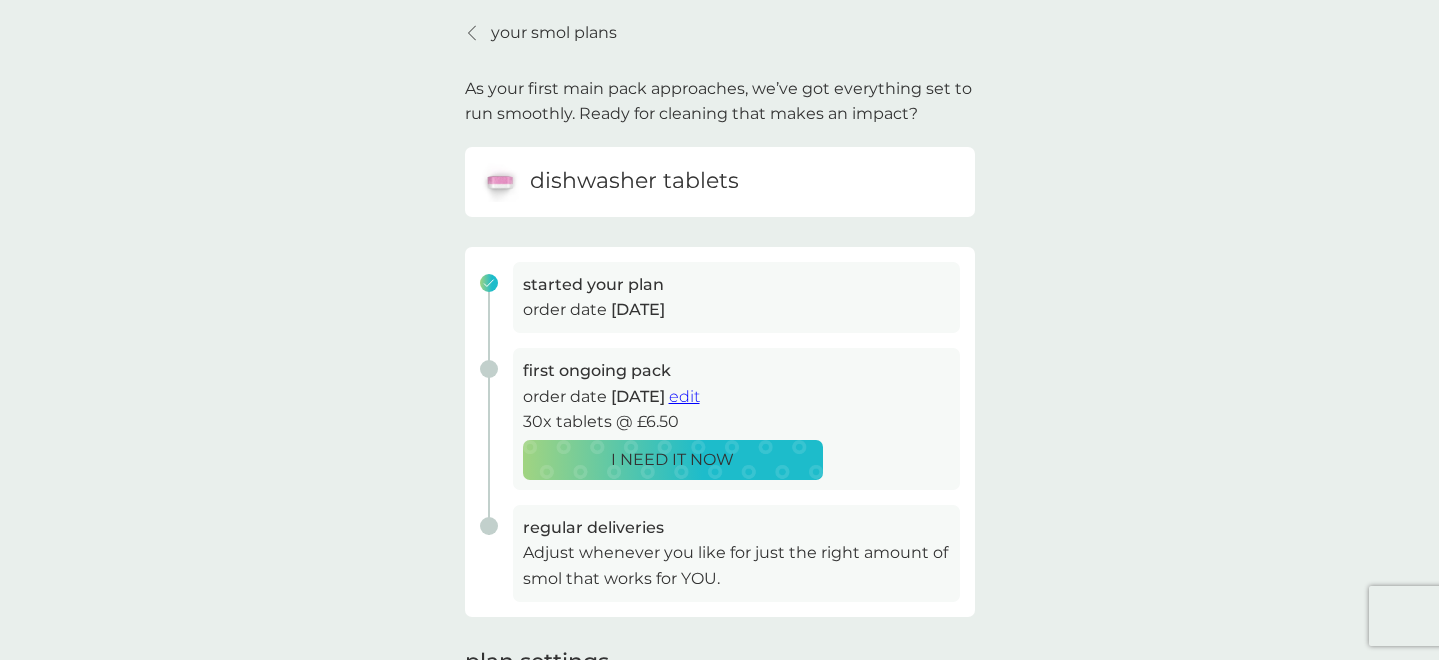 scroll, scrollTop: 72, scrollLeft: 0, axis: vertical 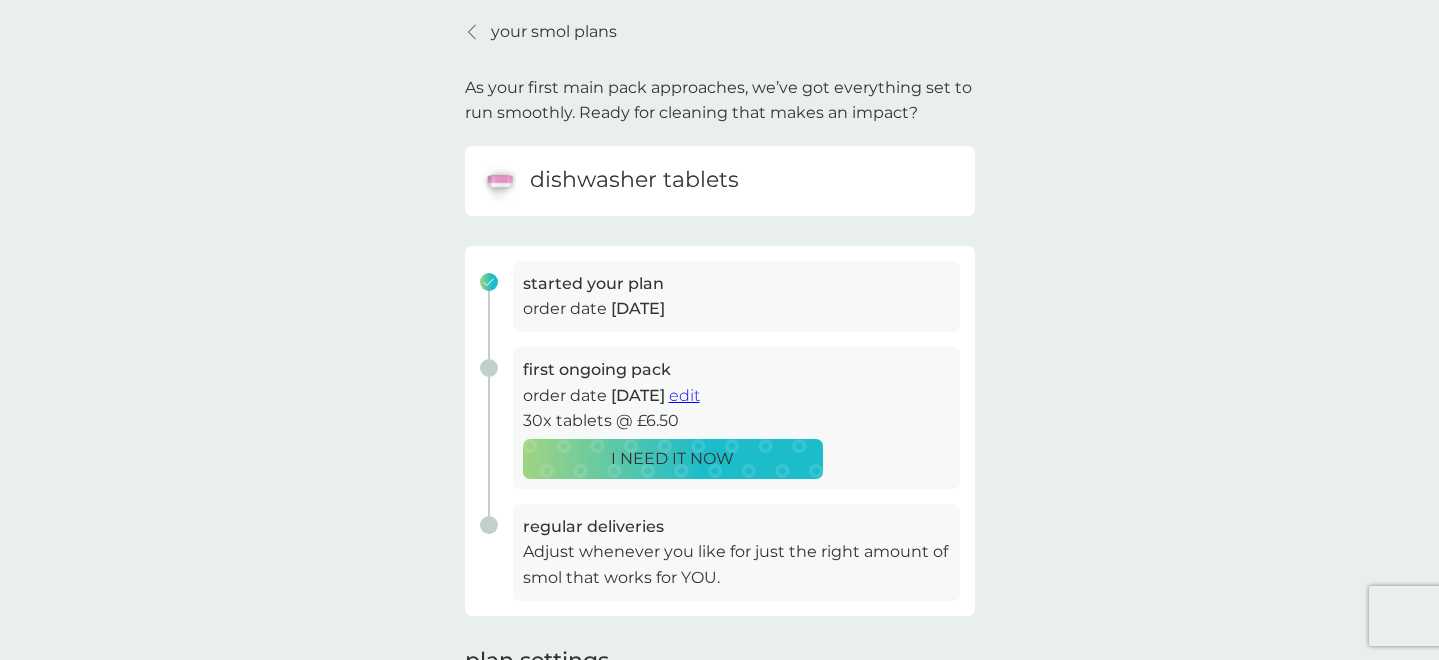click on "edit" at bounding box center (684, 395) 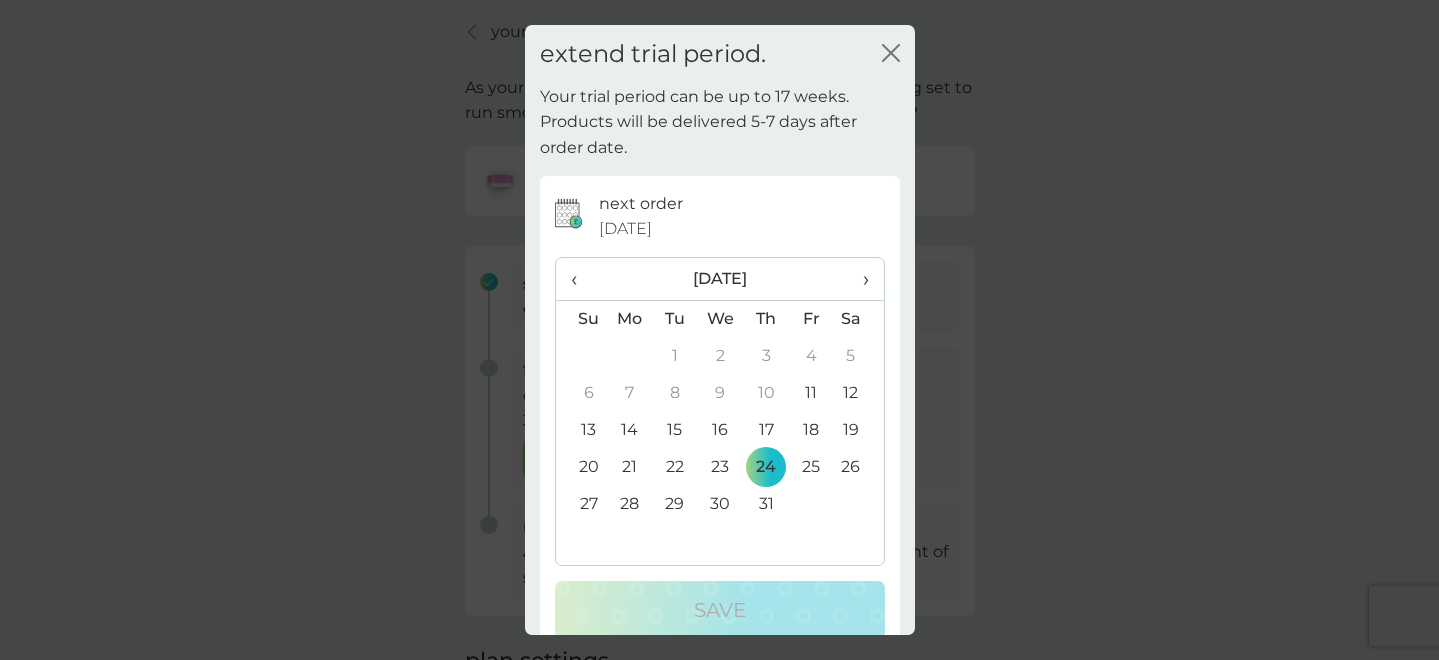 click on "›" at bounding box center [858, 279] 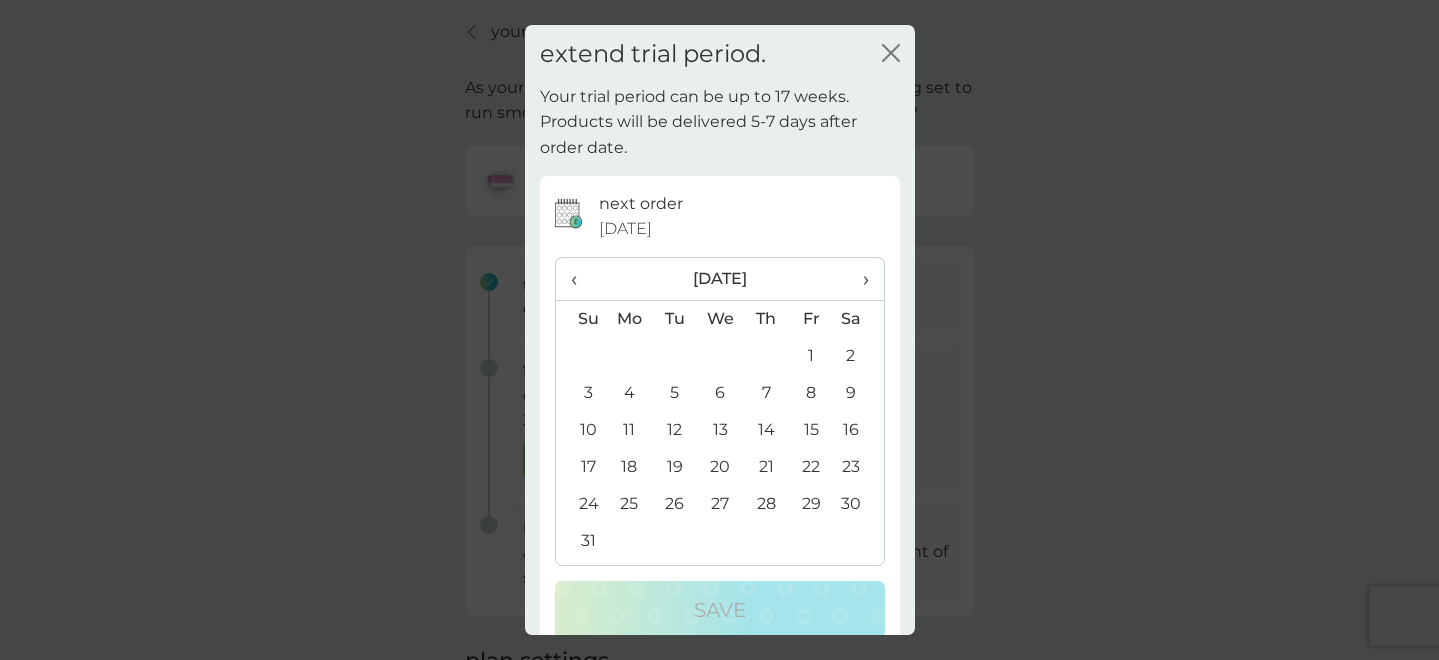 click on "7" at bounding box center (765, 393) 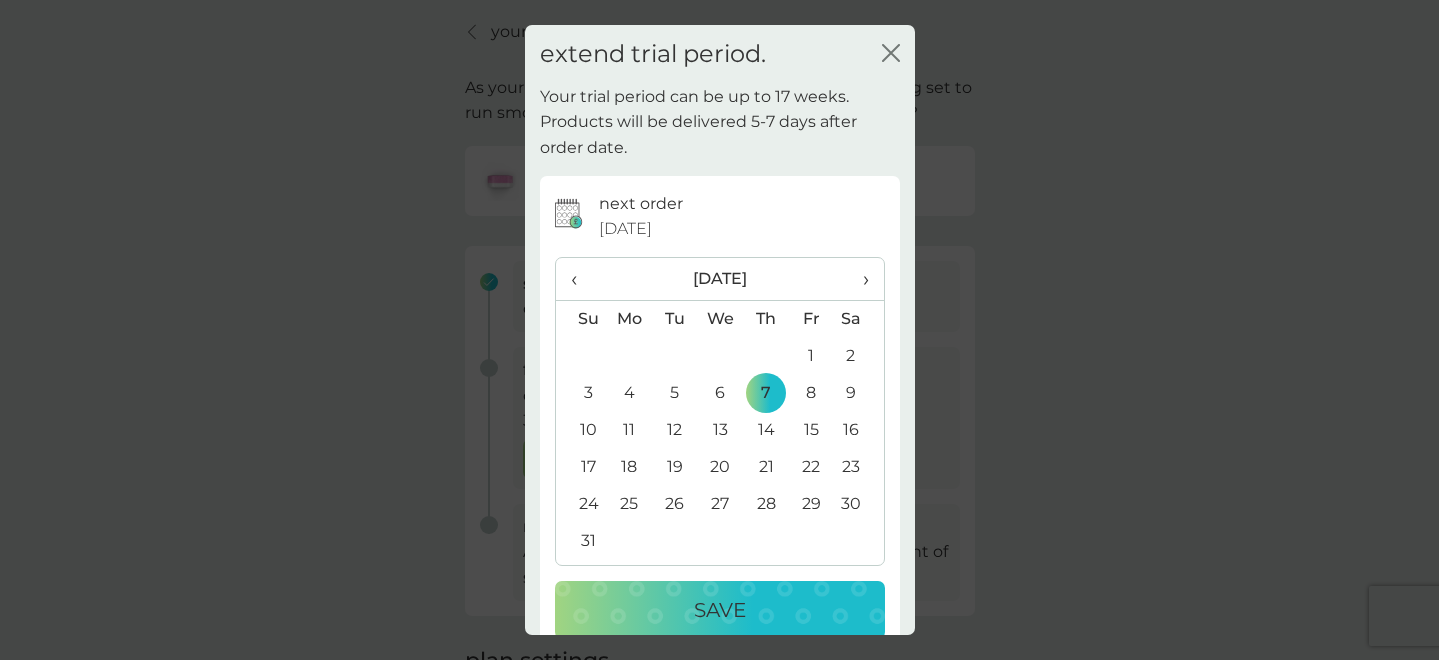 click on "Save" at bounding box center [720, 610] 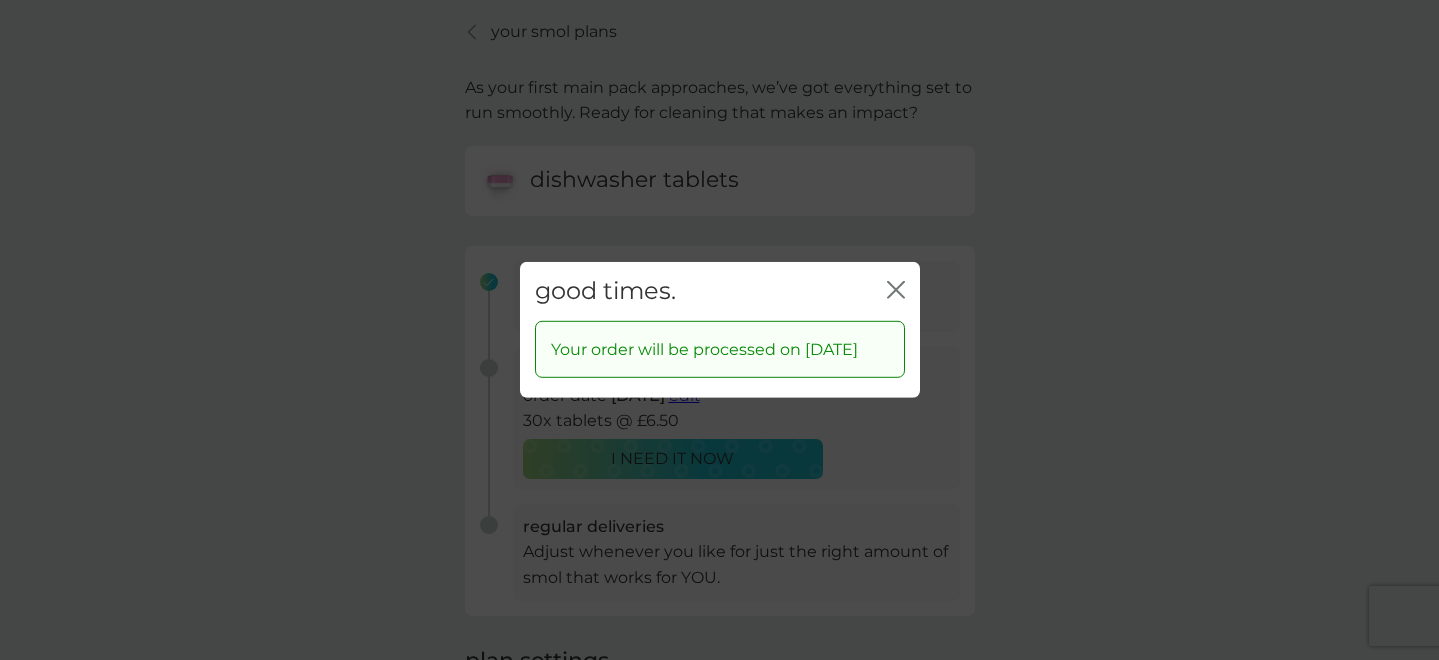 click on "close" at bounding box center (896, 291) 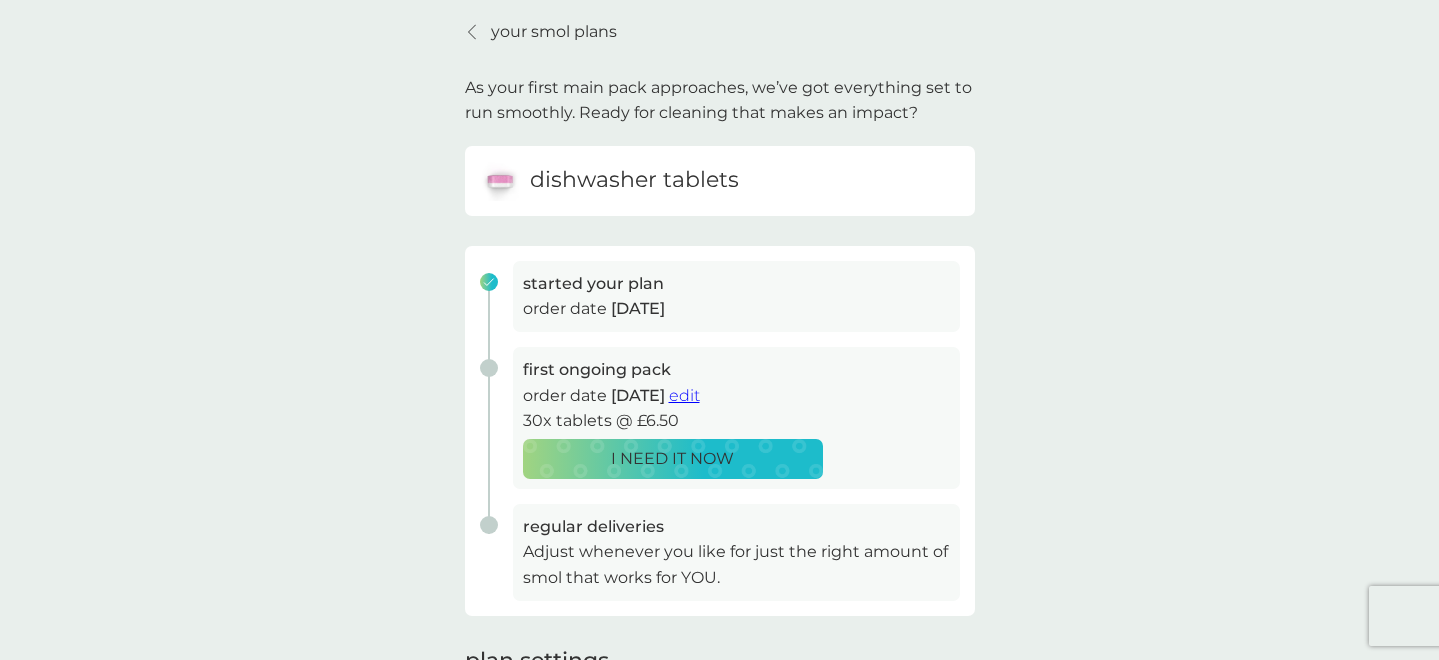 scroll, scrollTop: 0, scrollLeft: 0, axis: both 